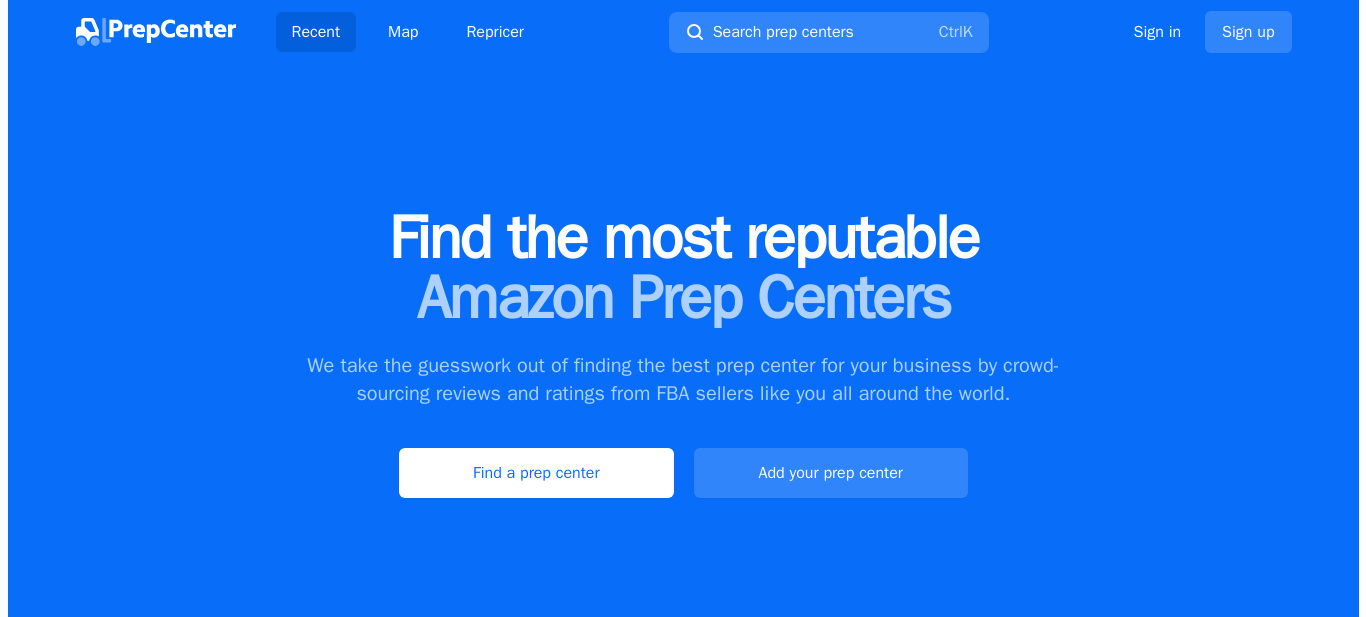 scroll, scrollTop: 0, scrollLeft: 0, axis: both 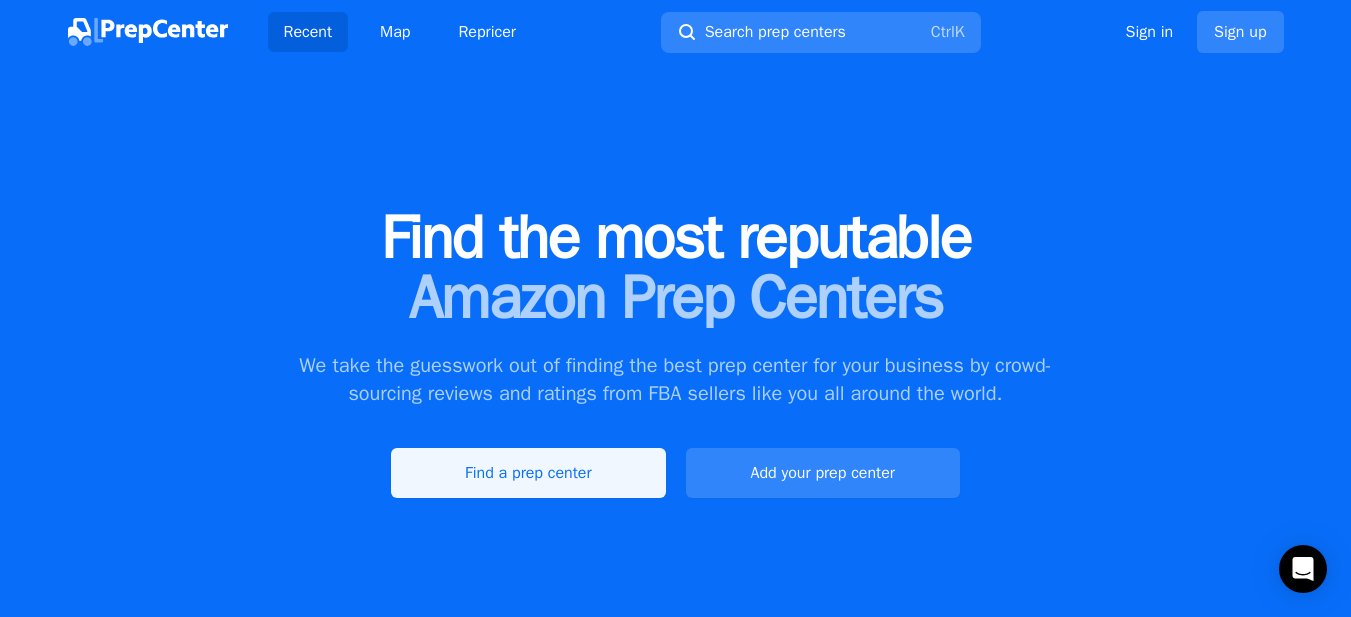 click on "Find a prep center" at bounding box center (528, 473) 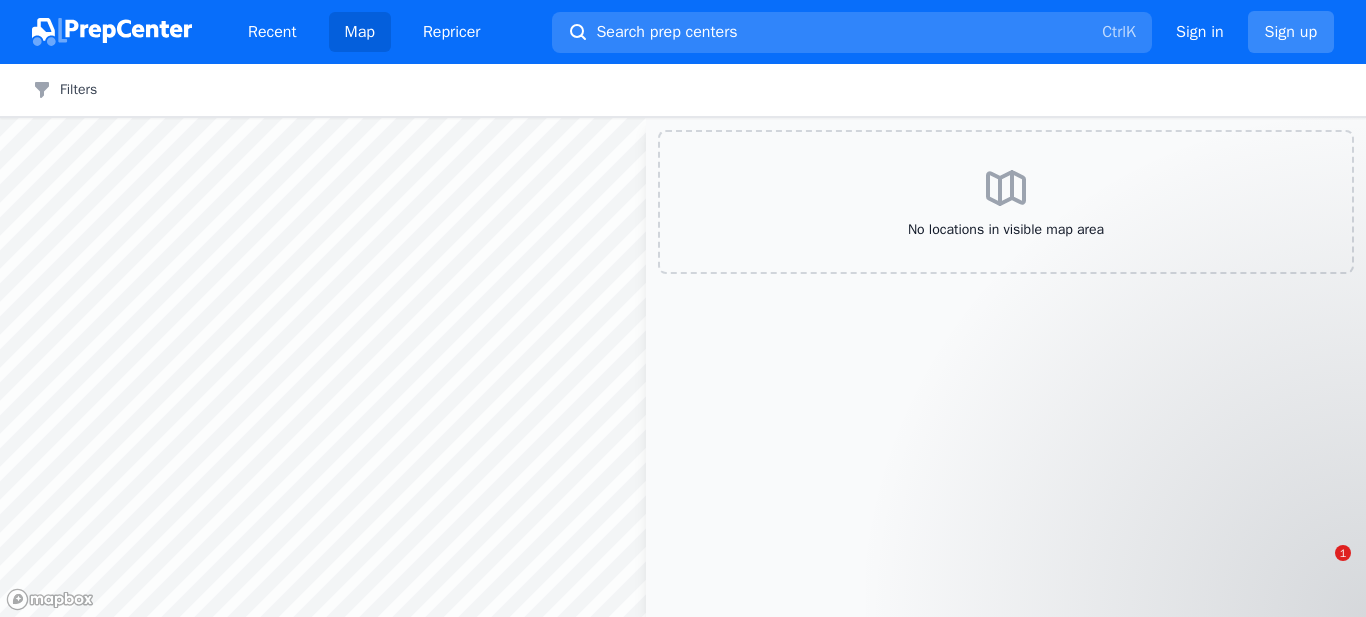 click on "Sign up" at bounding box center (1291, 32) 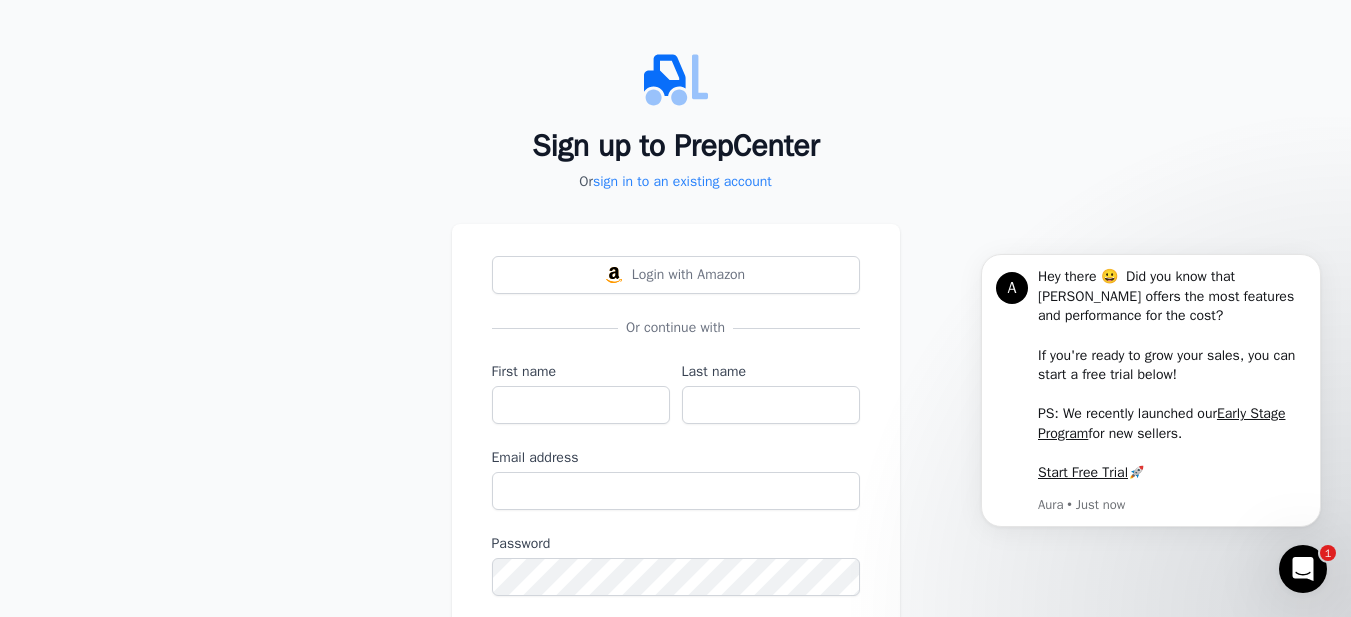 scroll, scrollTop: 0, scrollLeft: 0, axis: both 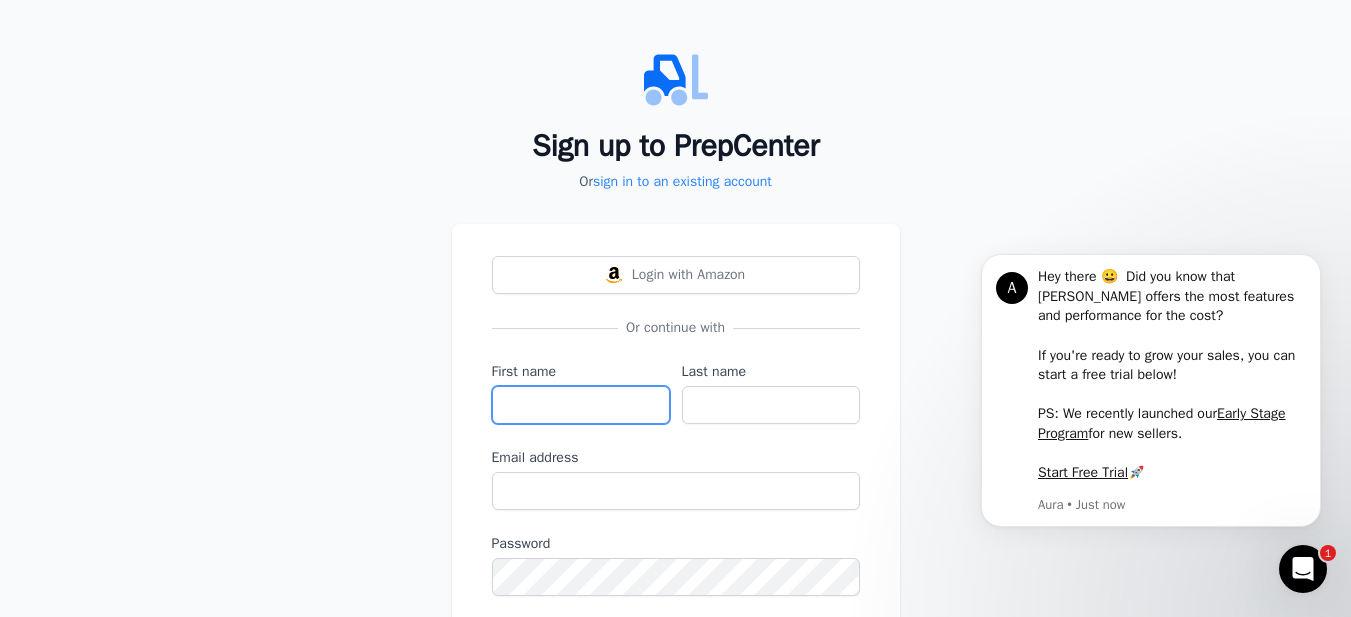 click on "First name" at bounding box center (581, 405) 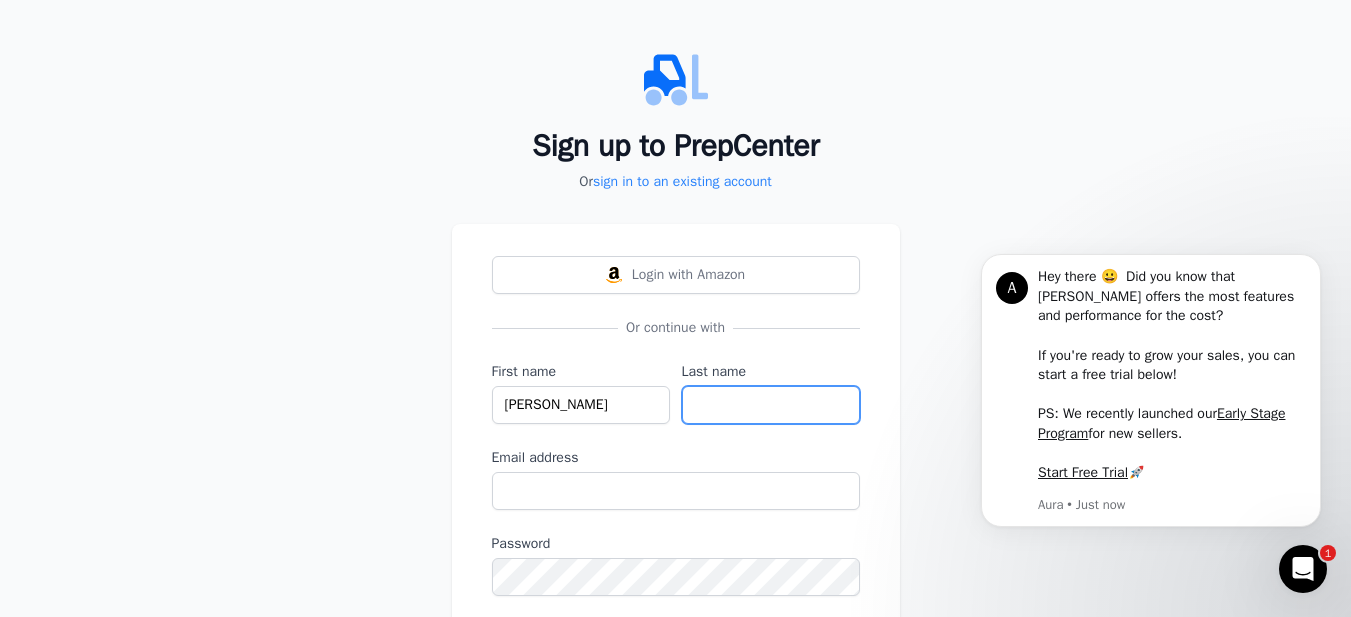 type on "[PERSON_NAME]" 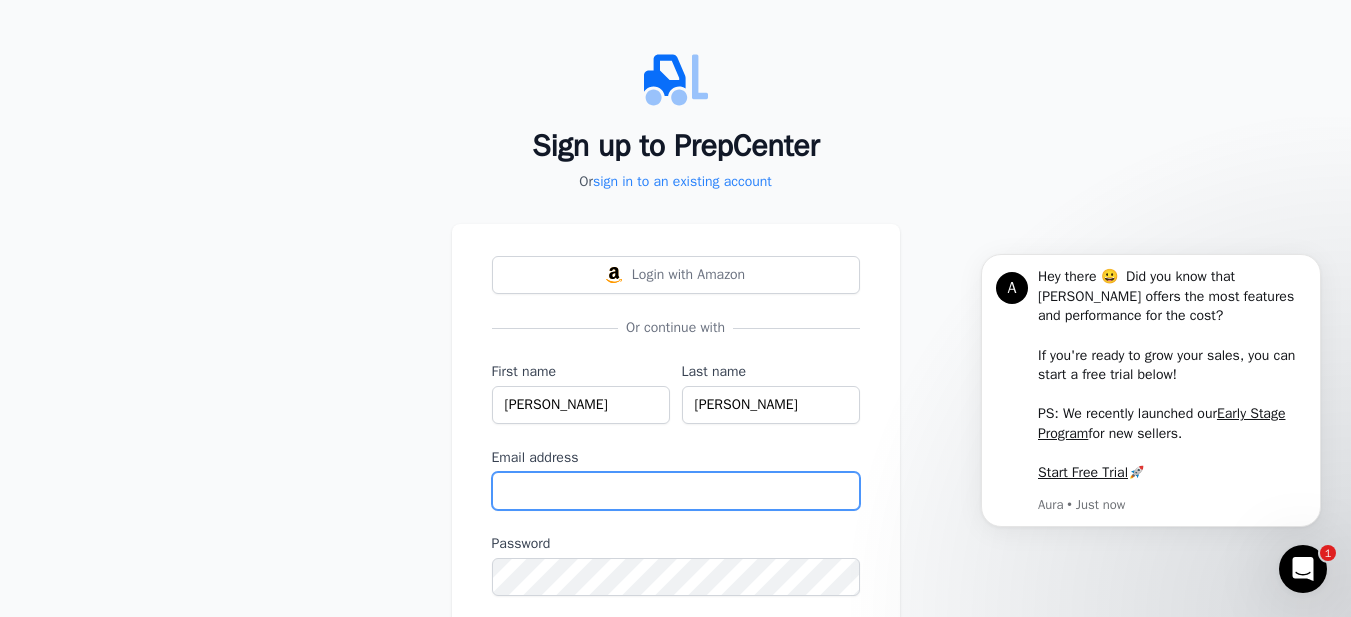 type on "[EMAIL_ADDRESS][DOMAIN_NAME]" 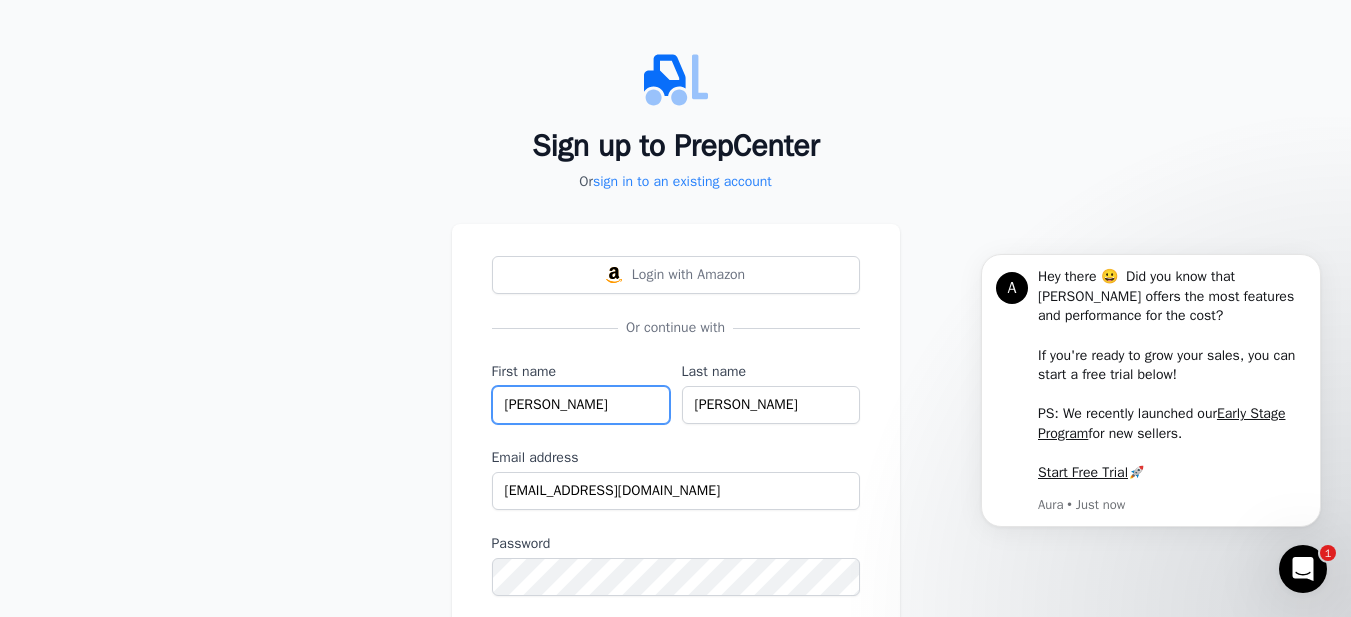 scroll, scrollTop: 100, scrollLeft: 0, axis: vertical 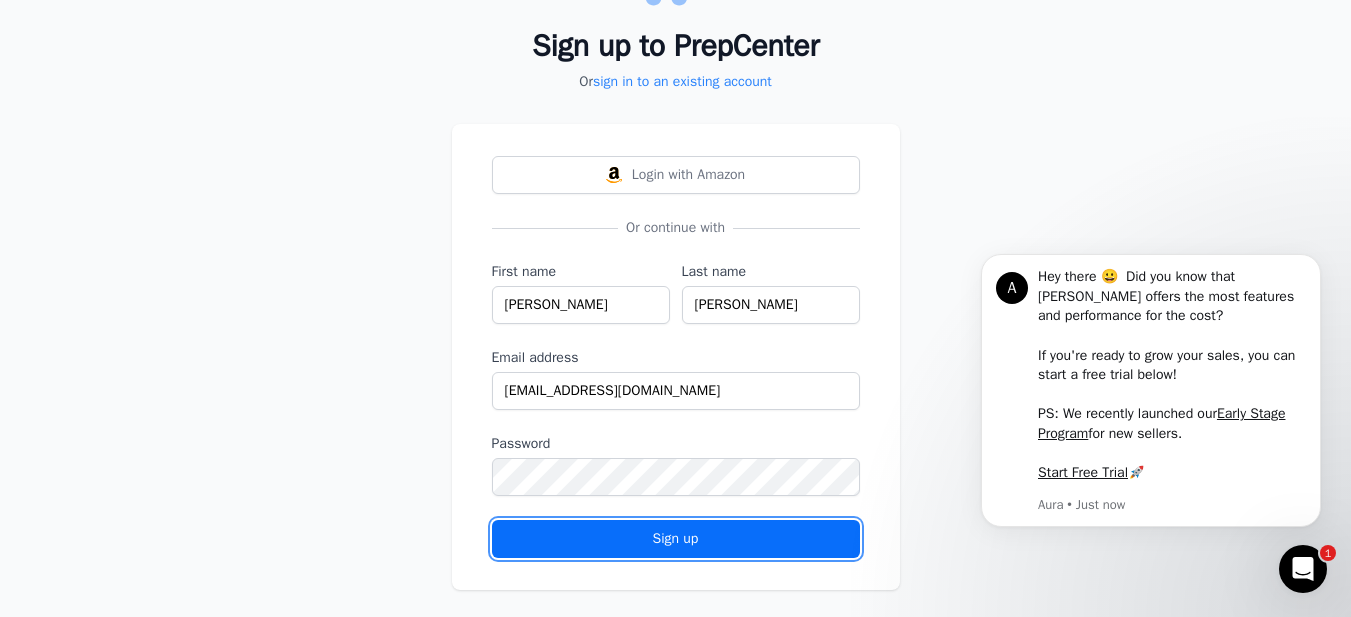 click on "Sign up" at bounding box center [676, 539] 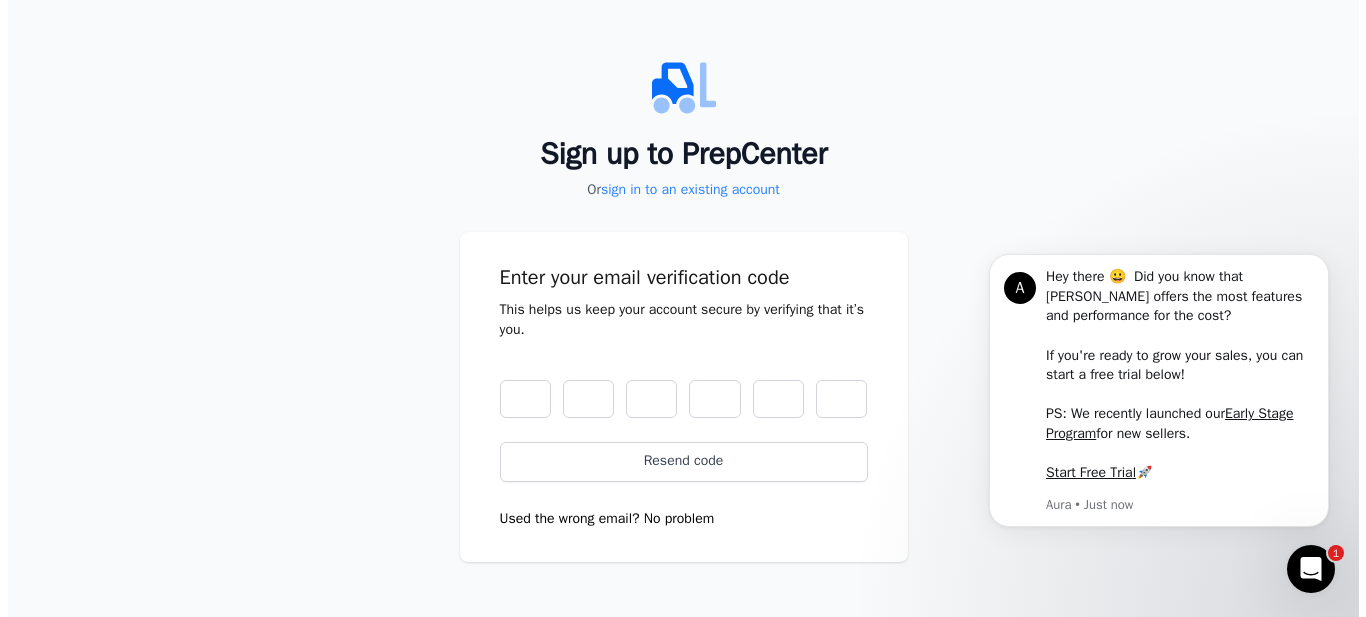 scroll, scrollTop: 0, scrollLeft: 0, axis: both 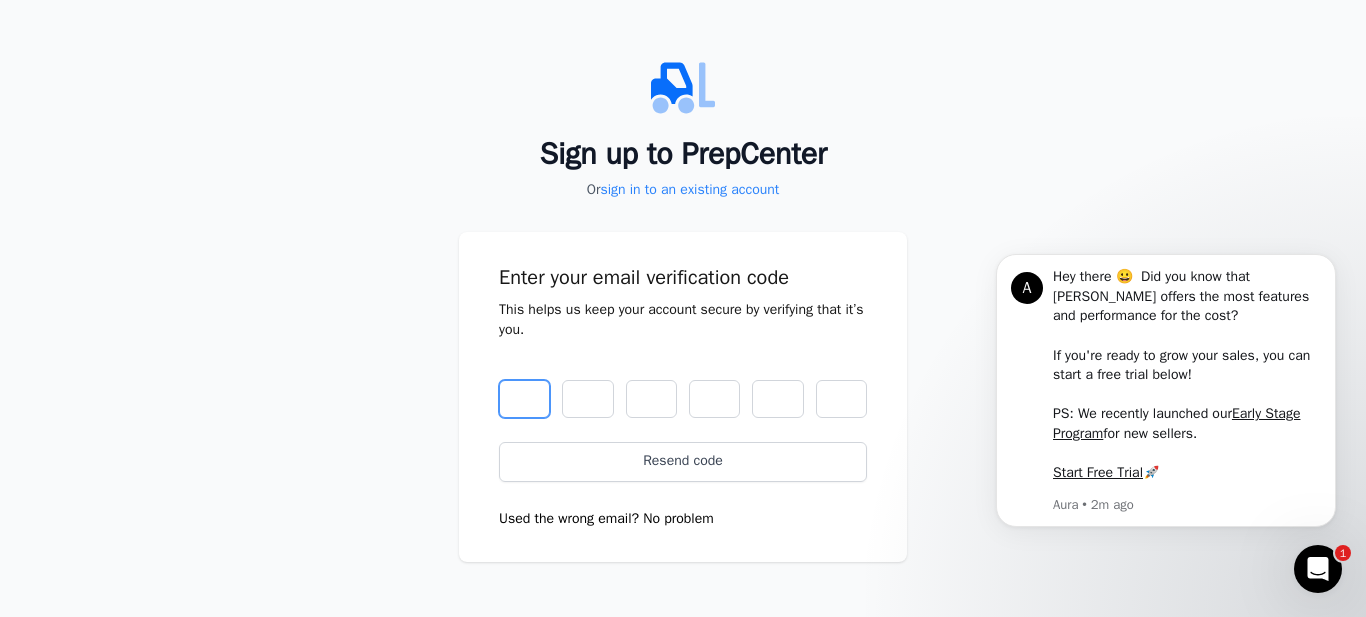 click at bounding box center [524, 399] 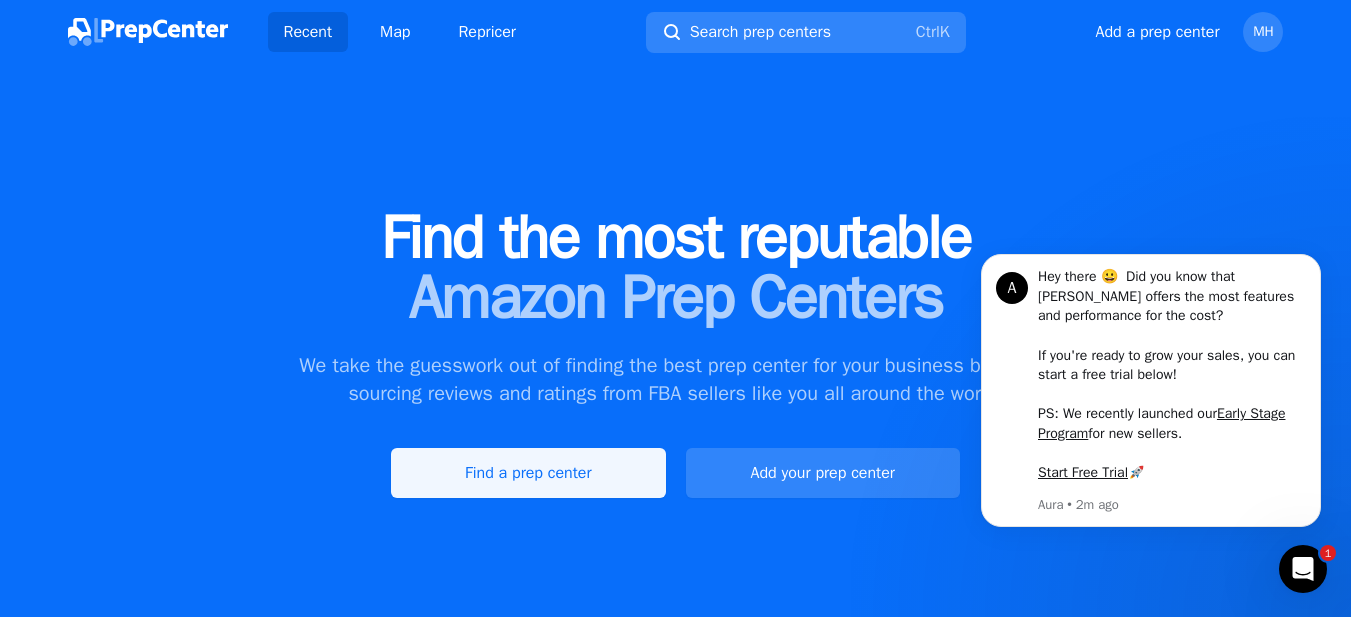 click on "Find a prep center" at bounding box center (528, 473) 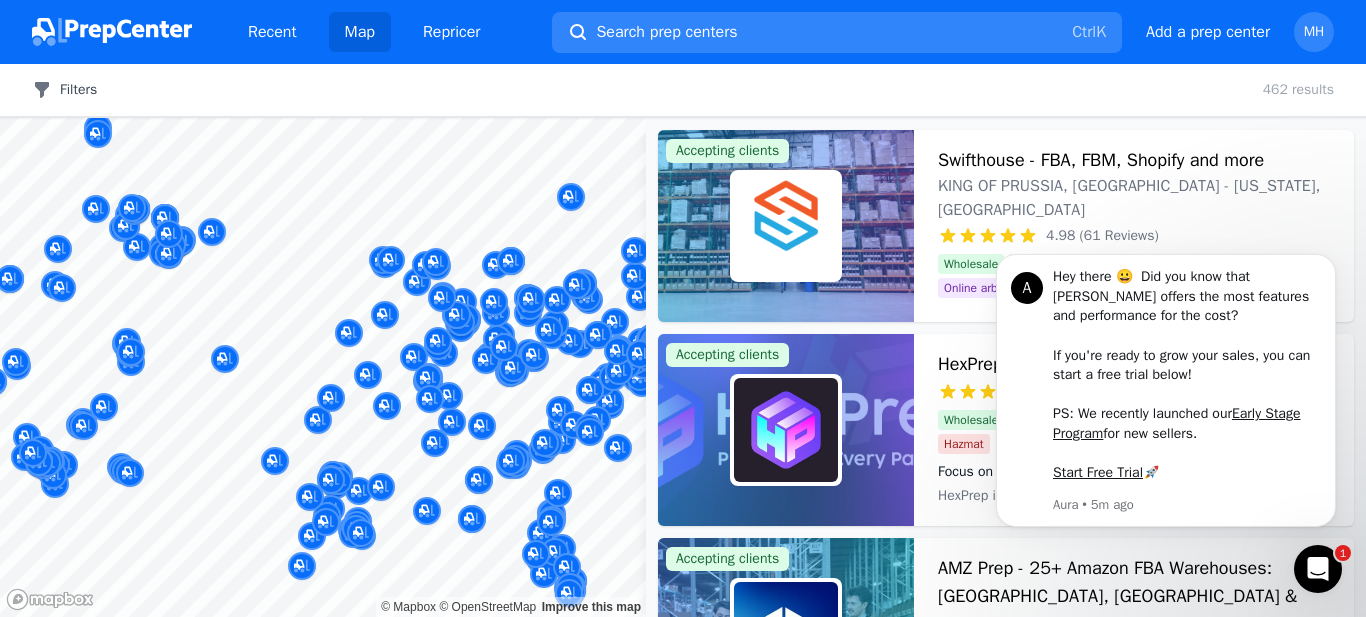 click on "Filters" at bounding box center [64, 90] 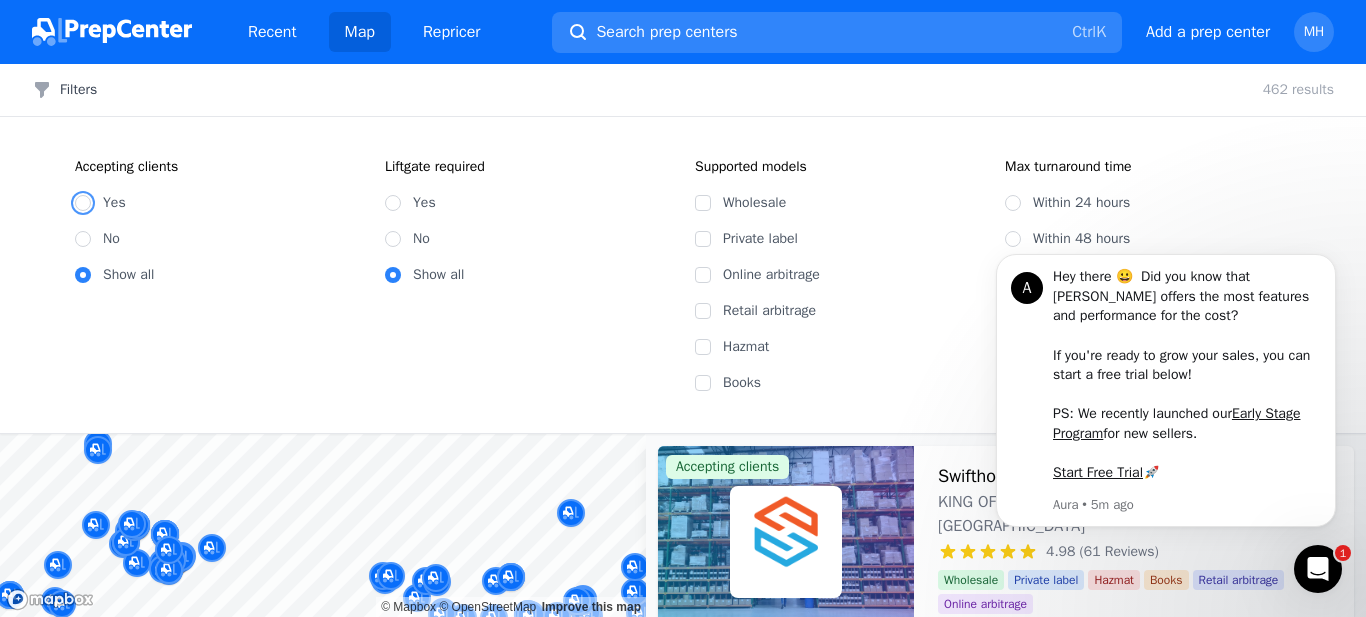click on "Yes" at bounding box center [83, 203] 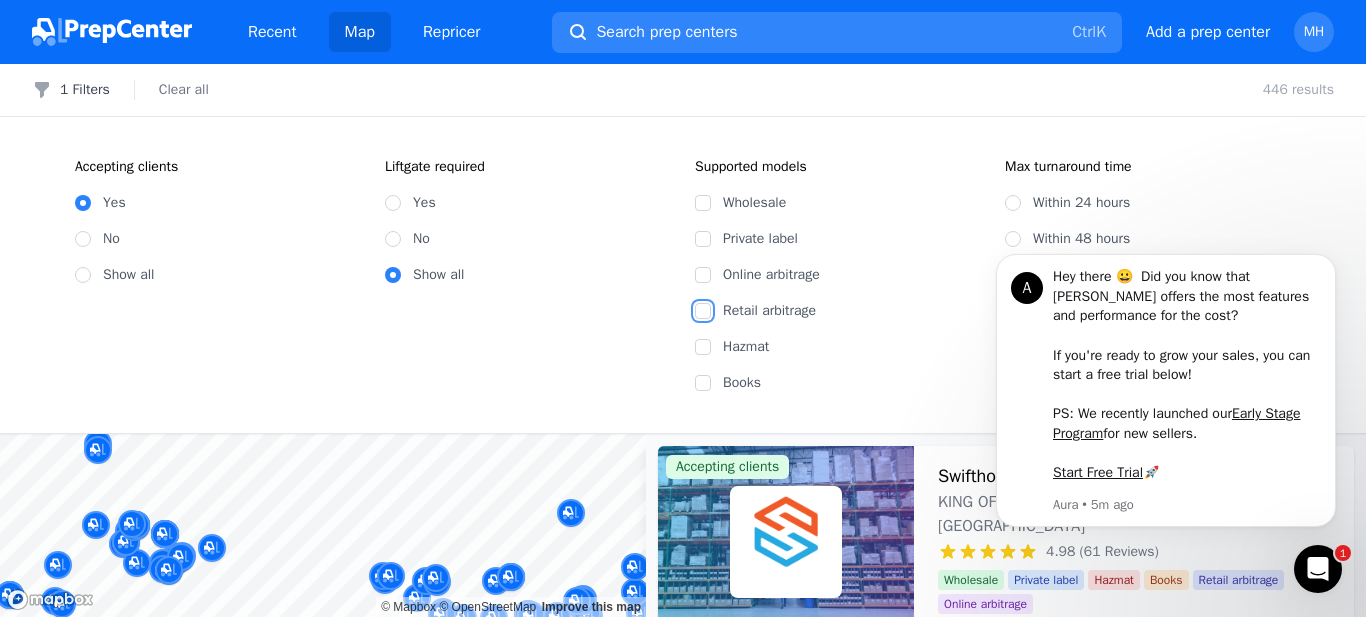 click on "Retail arbitrage" at bounding box center (703, 311) 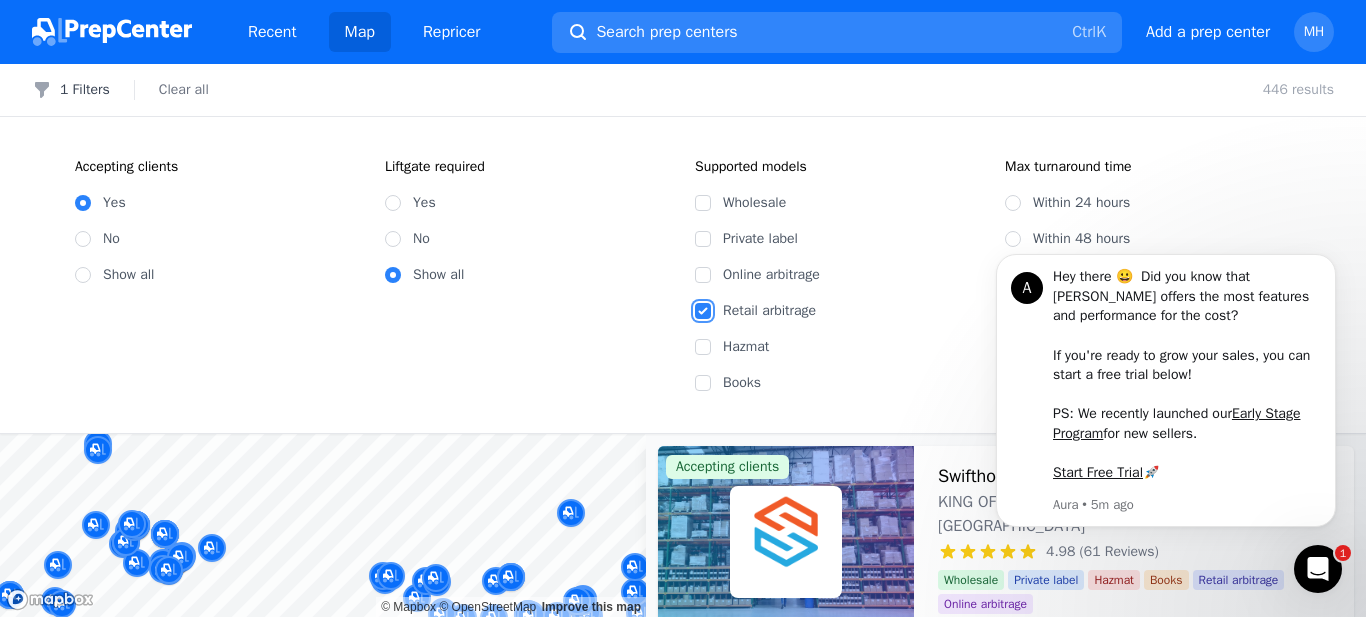 checkbox on "true" 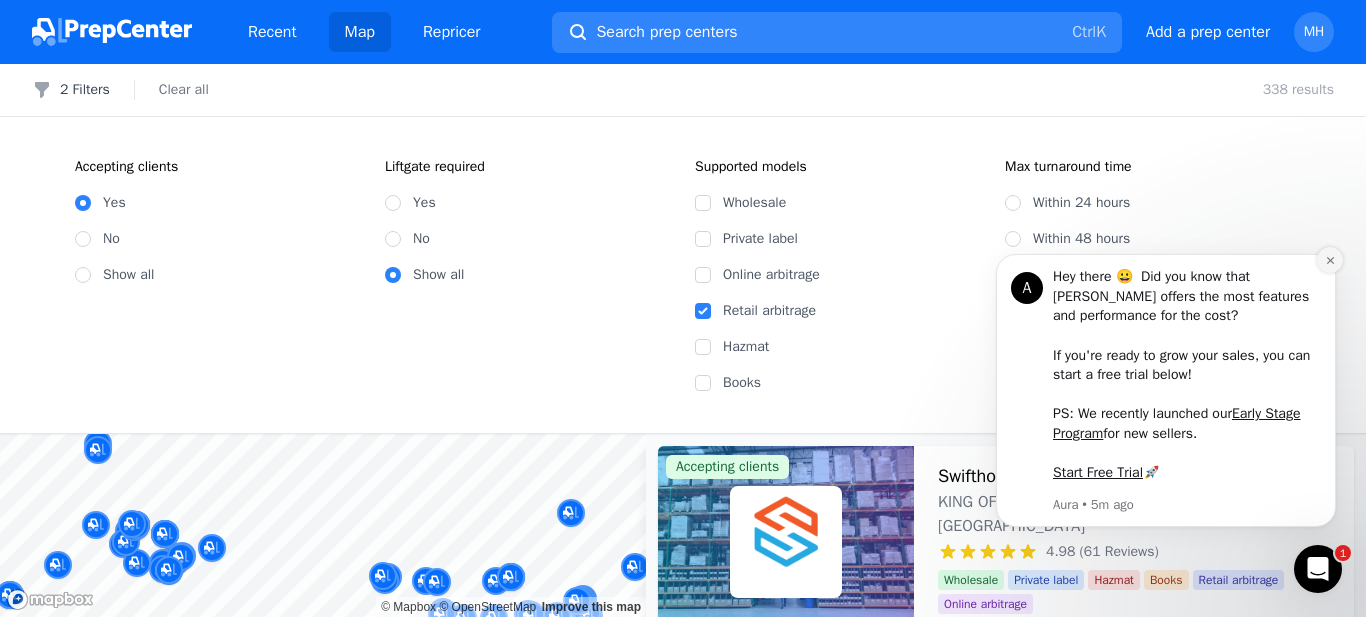 click 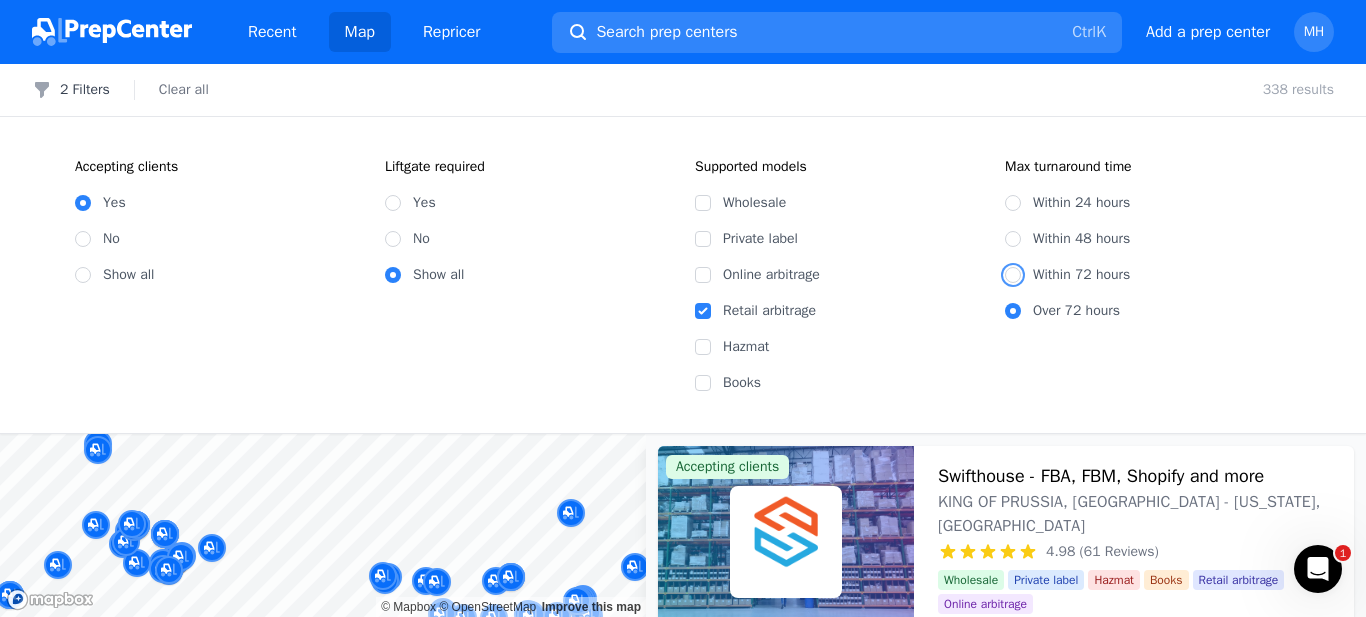 drag, startPoint x: 1010, startPoint y: 270, endPoint x: 1224, endPoint y: 264, distance: 214.08409 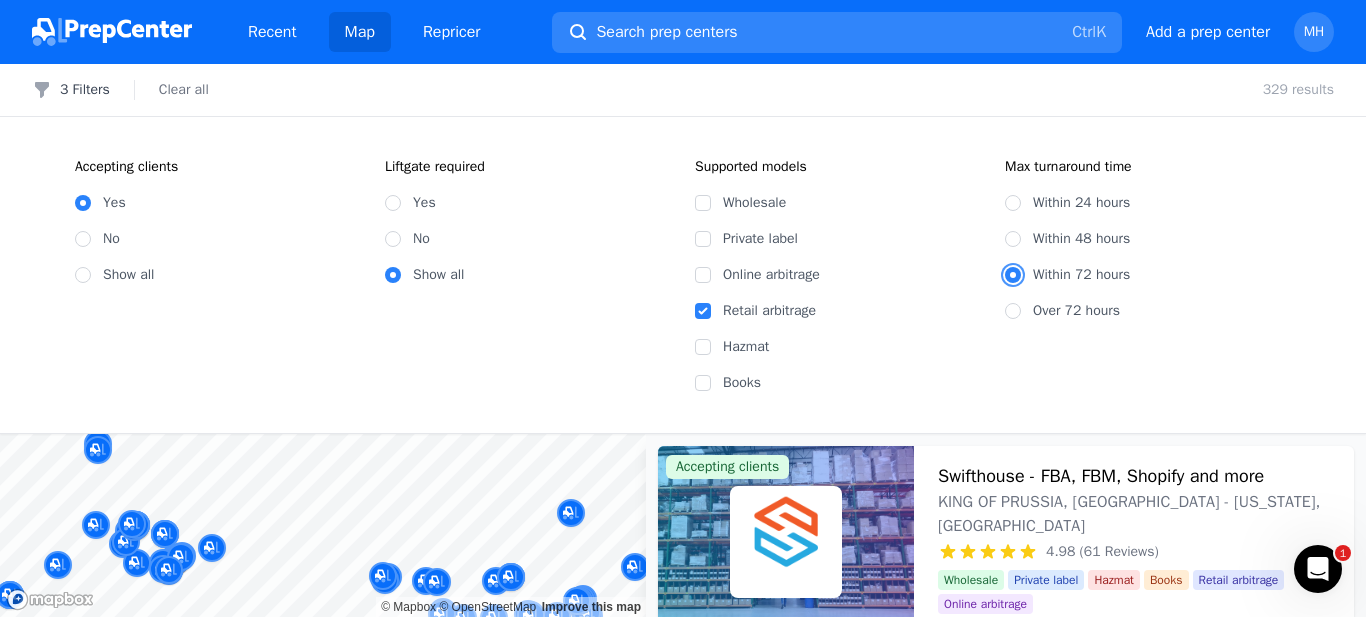scroll, scrollTop: 0, scrollLeft: 0, axis: both 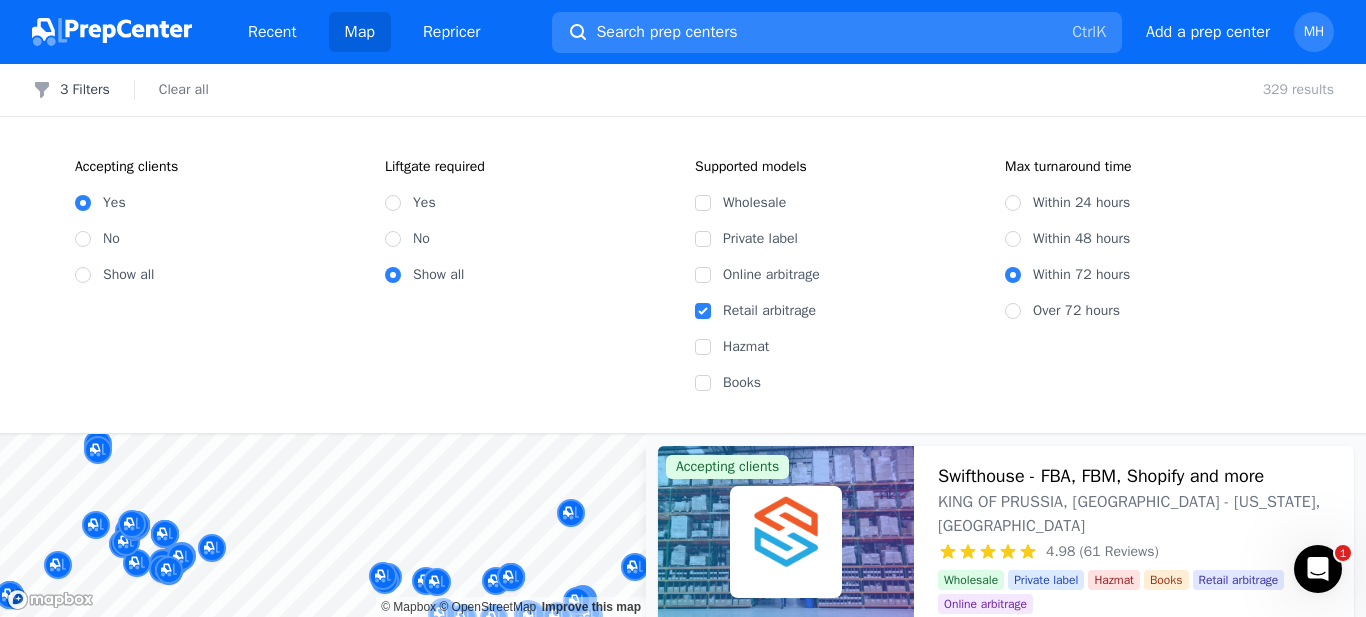 click on "329 results" at bounding box center (1298, 90) 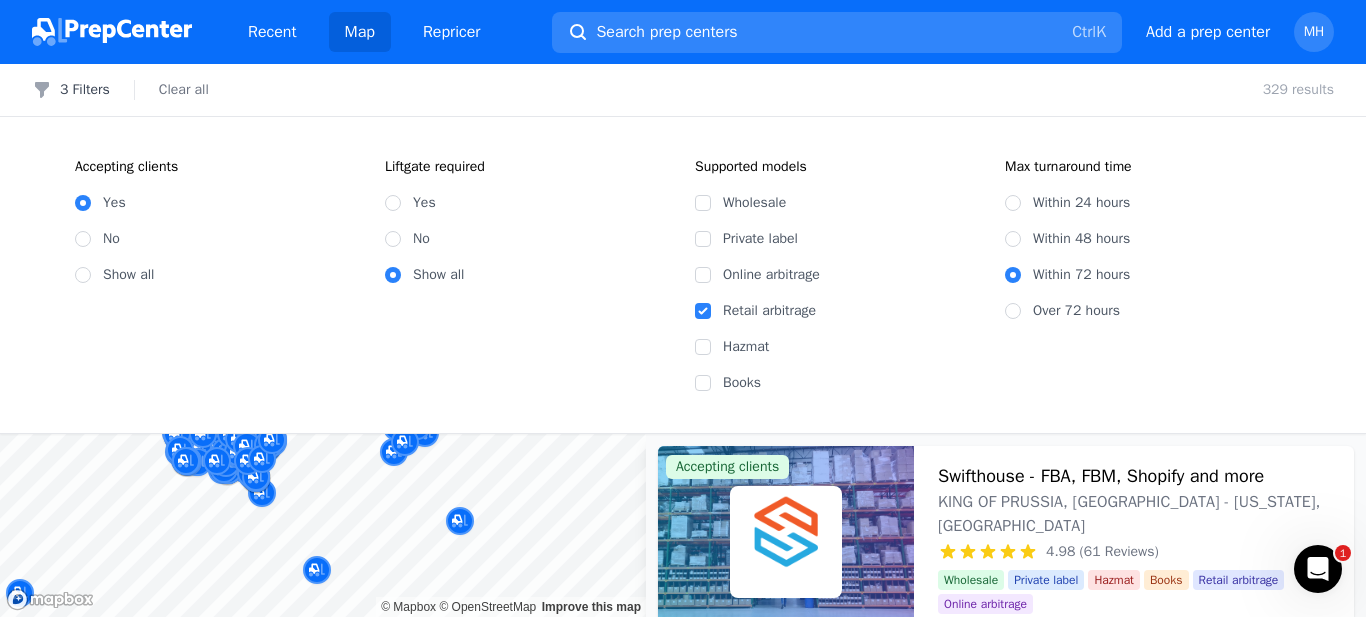 scroll, scrollTop: 6592, scrollLeft: 0, axis: vertical 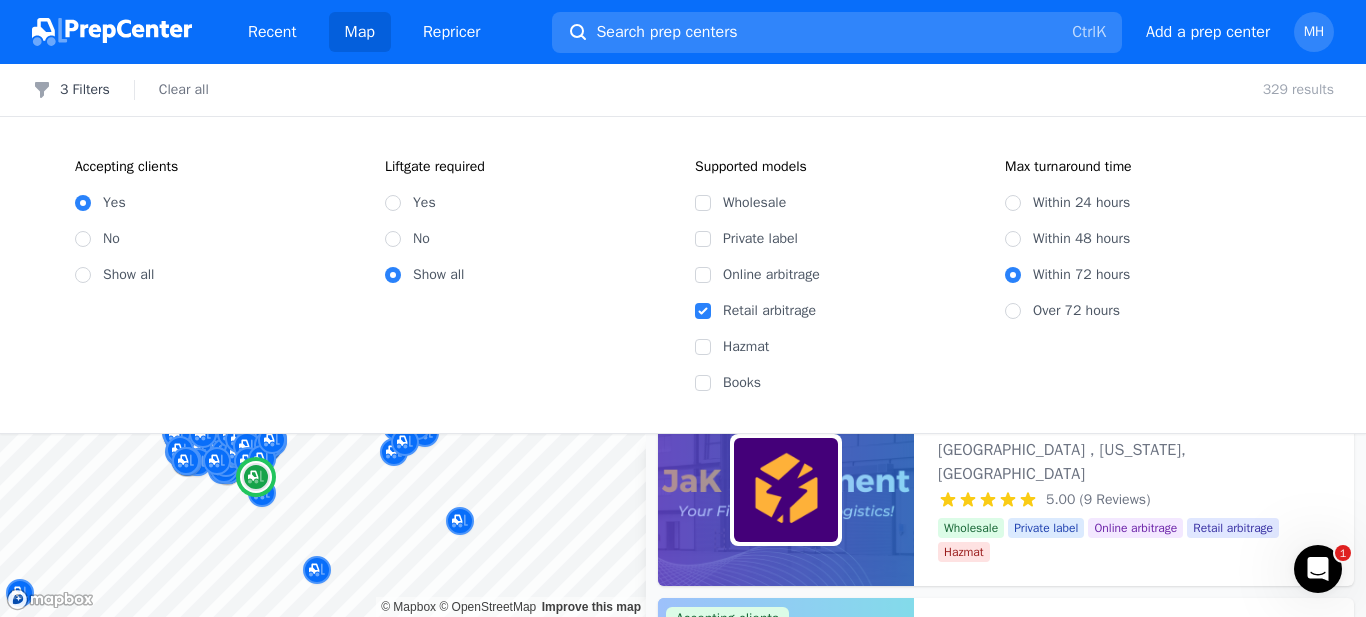 click at bounding box center (786, 490) 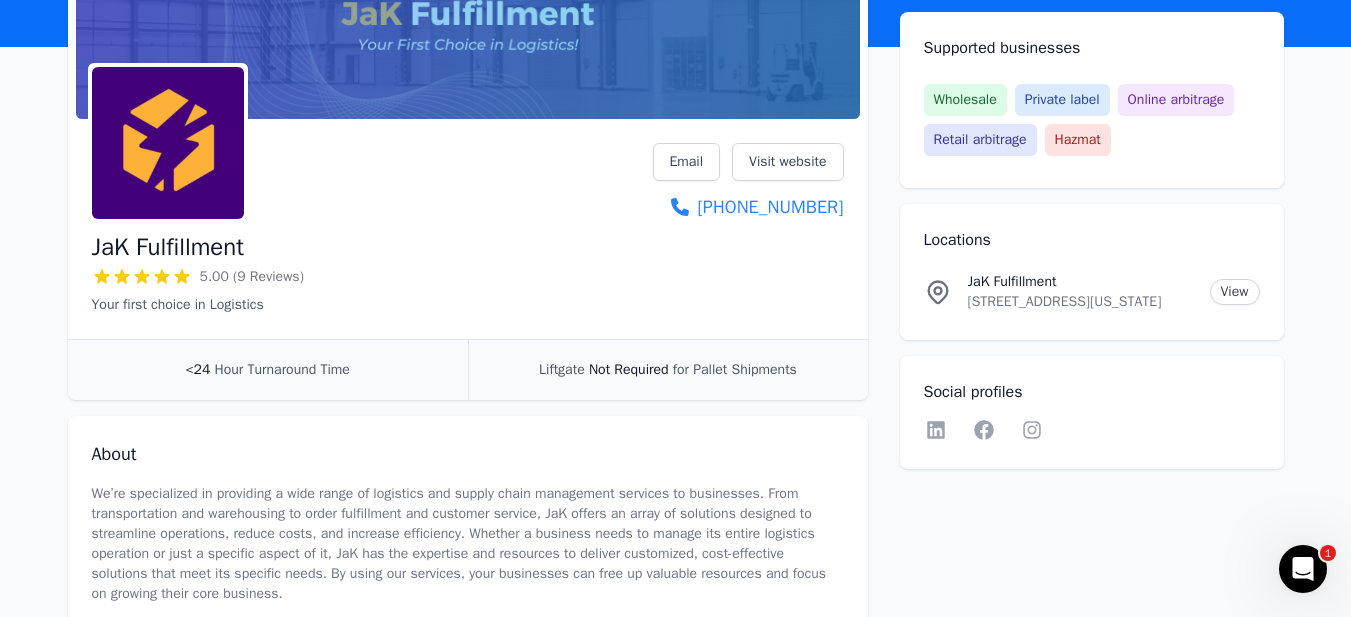 scroll, scrollTop: 110, scrollLeft: 0, axis: vertical 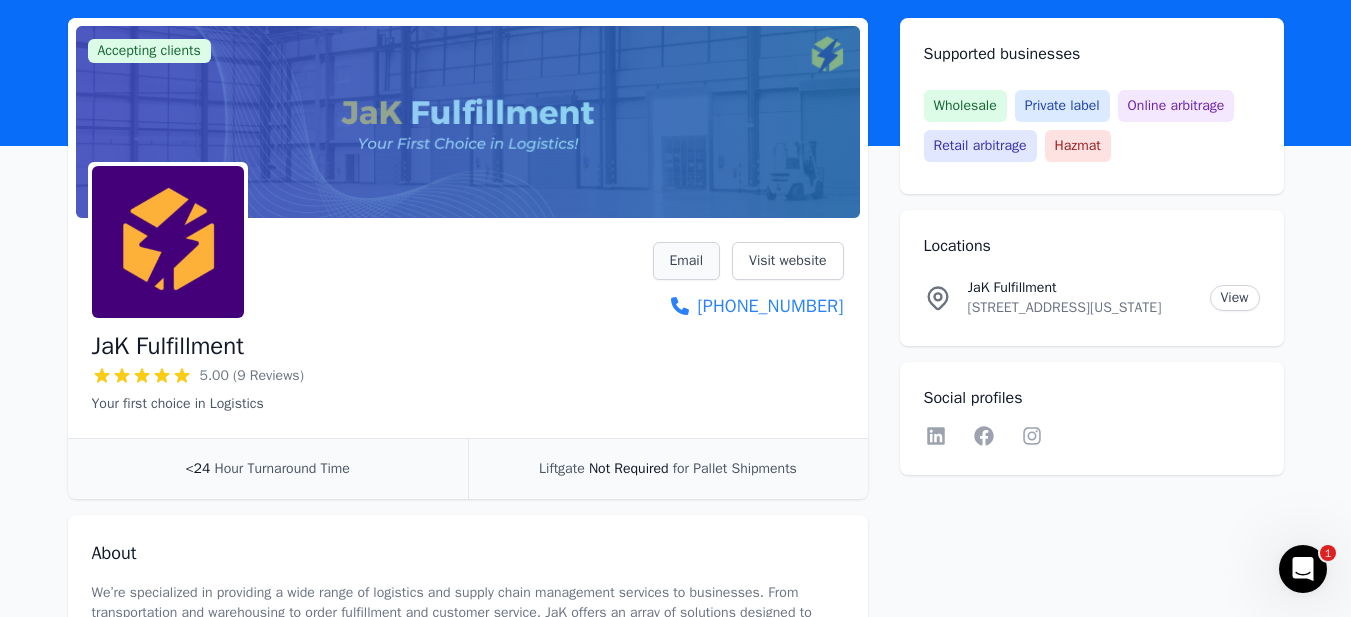 click on "Email" at bounding box center [687, 261] 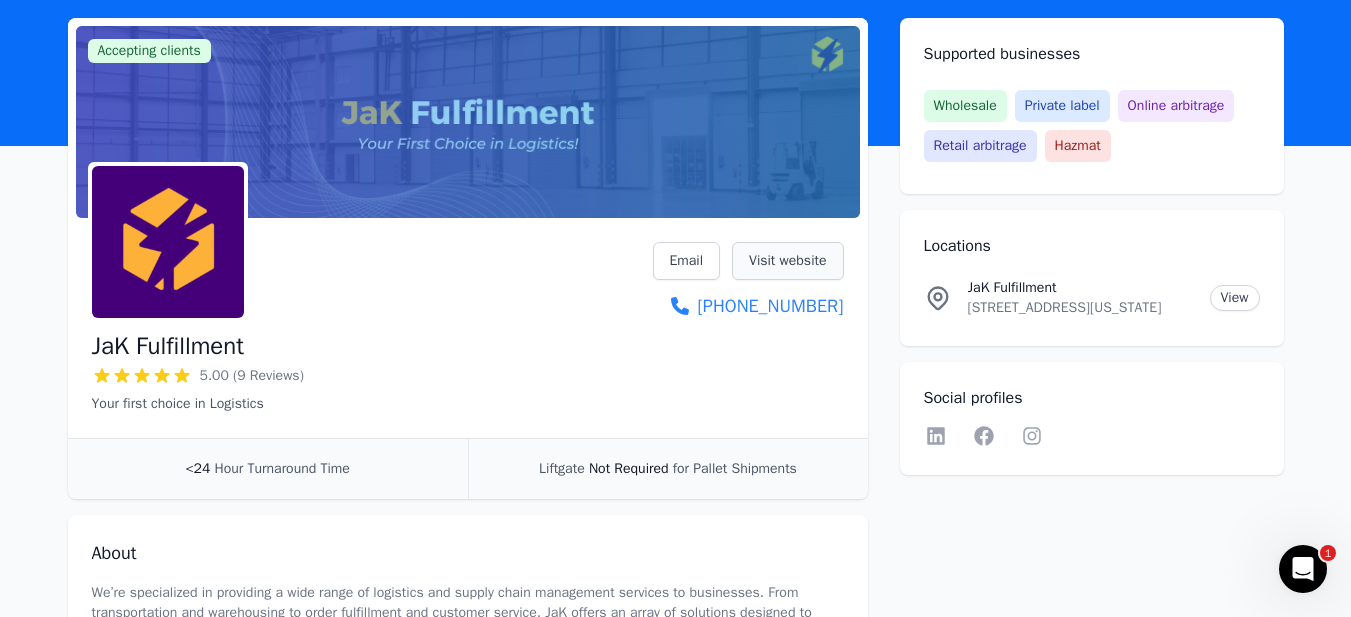 click on "Visit website" at bounding box center [787, 261] 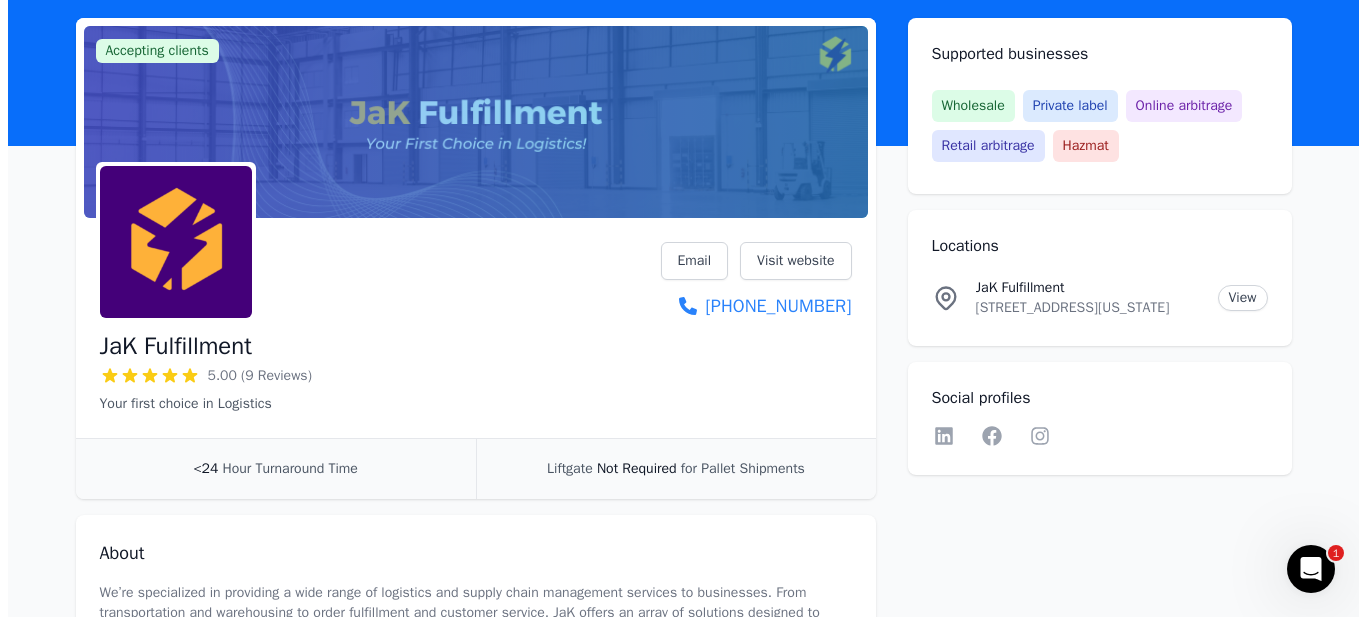 scroll, scrollTop: 0, scrollLeft: 0, axis: both 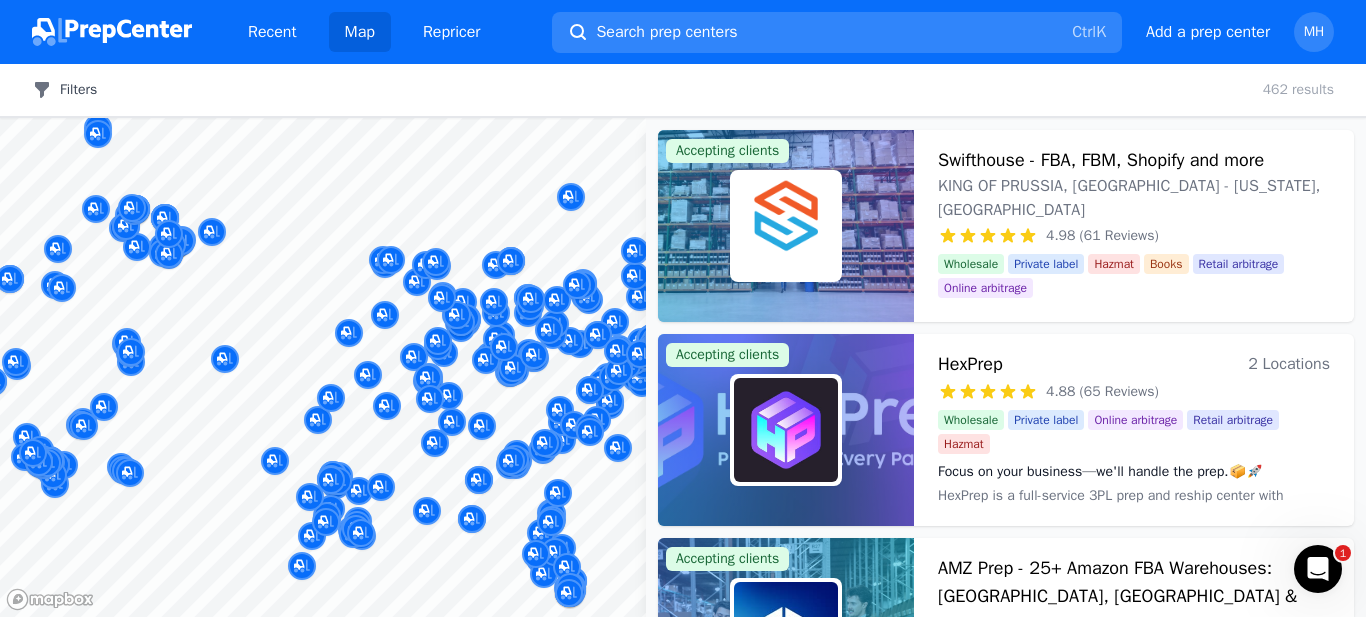 click on "Filters" at bounding box center [64, 90] 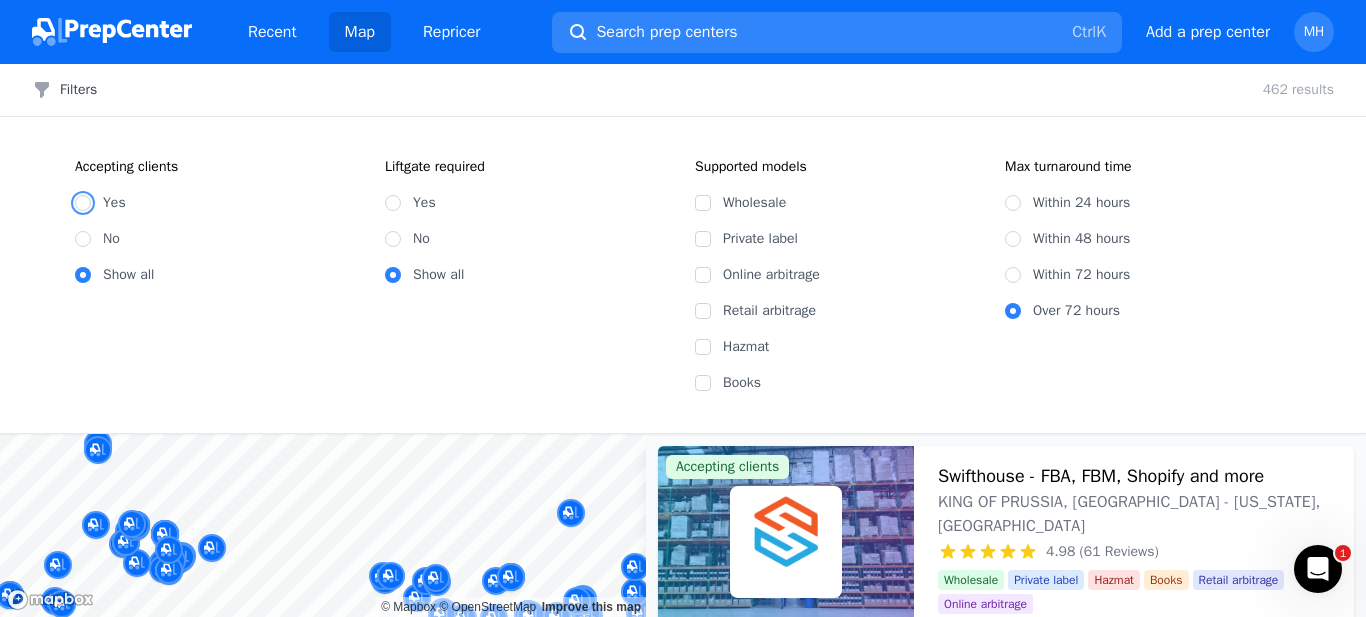 click on "Yes" at bounding box center [83, 203] 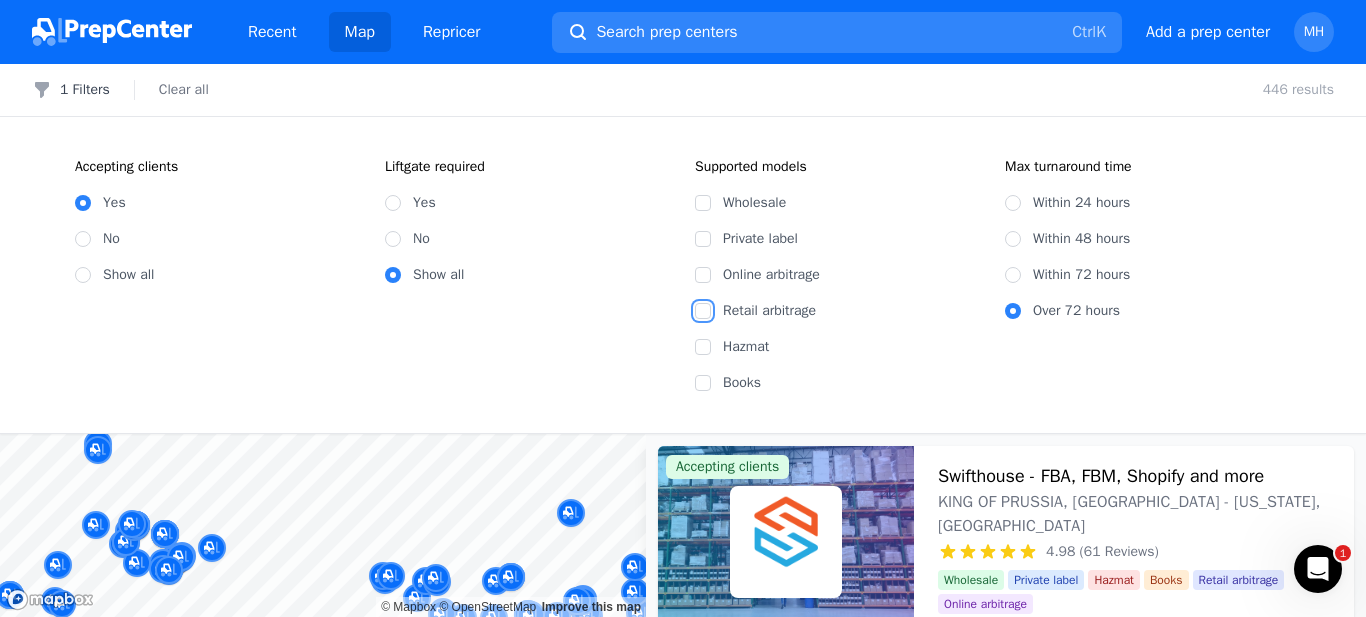 click on "Retail arbitrage" at bounding box center (703, 311) 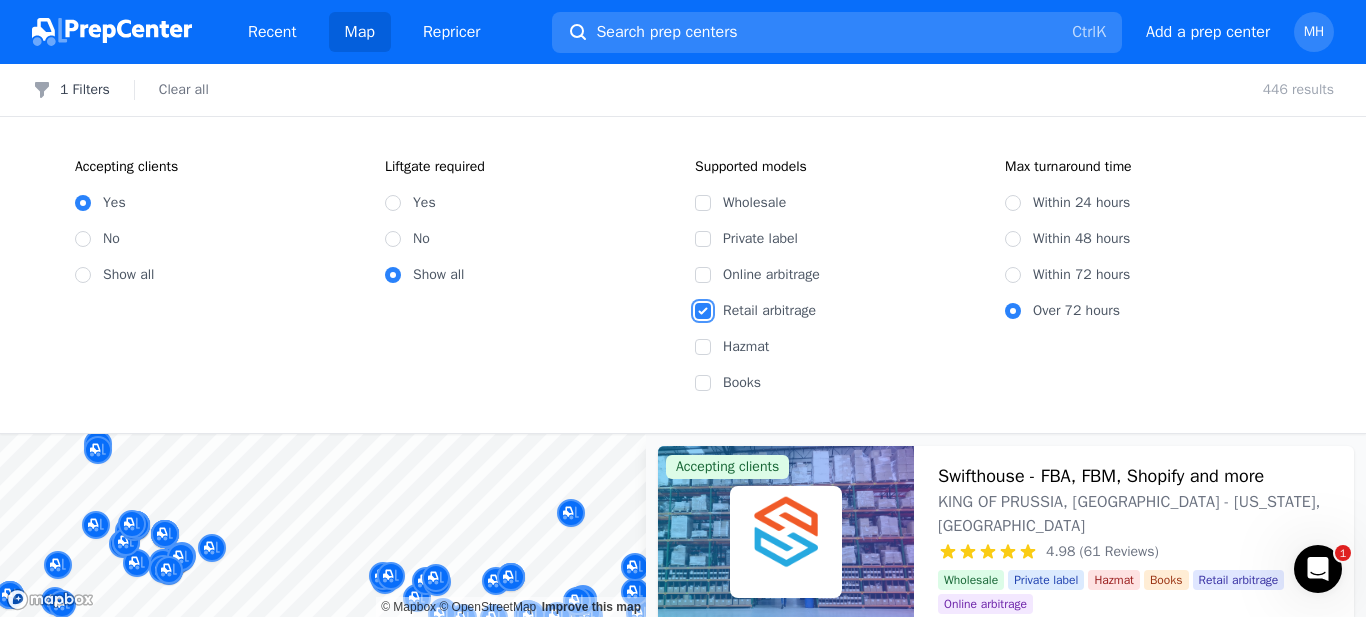 checkbox on "true" 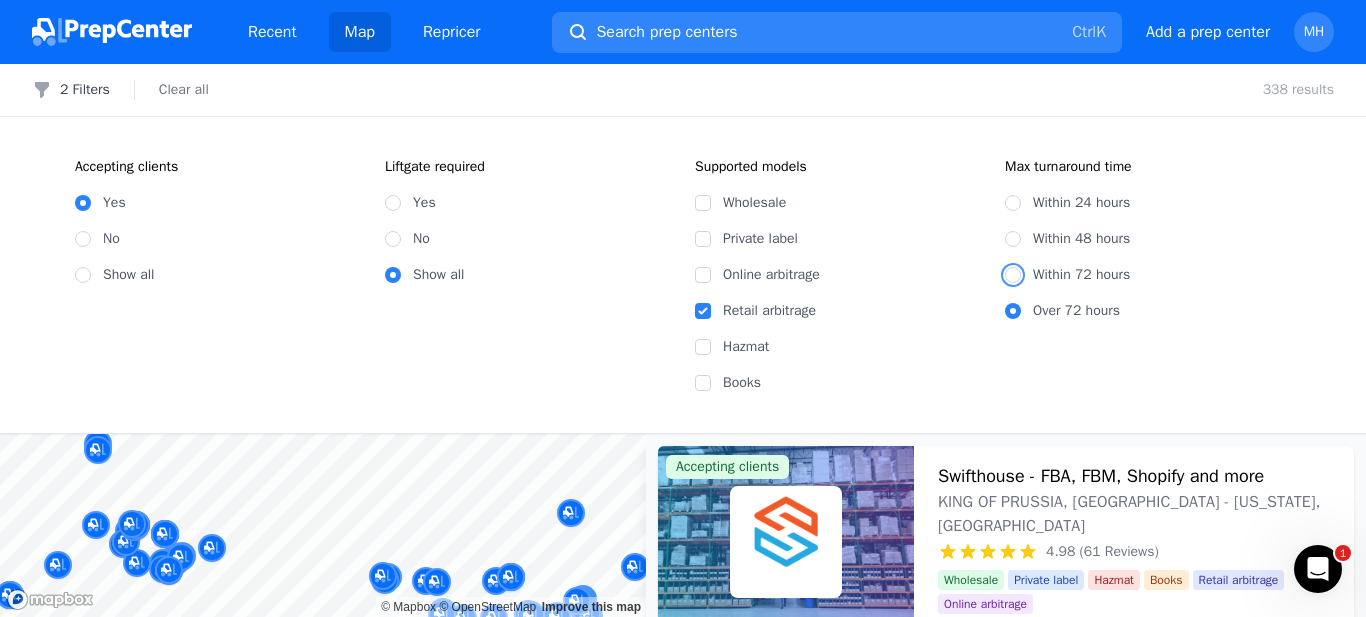 click on "Within 72 hours" at bounding box center (1013, 275) 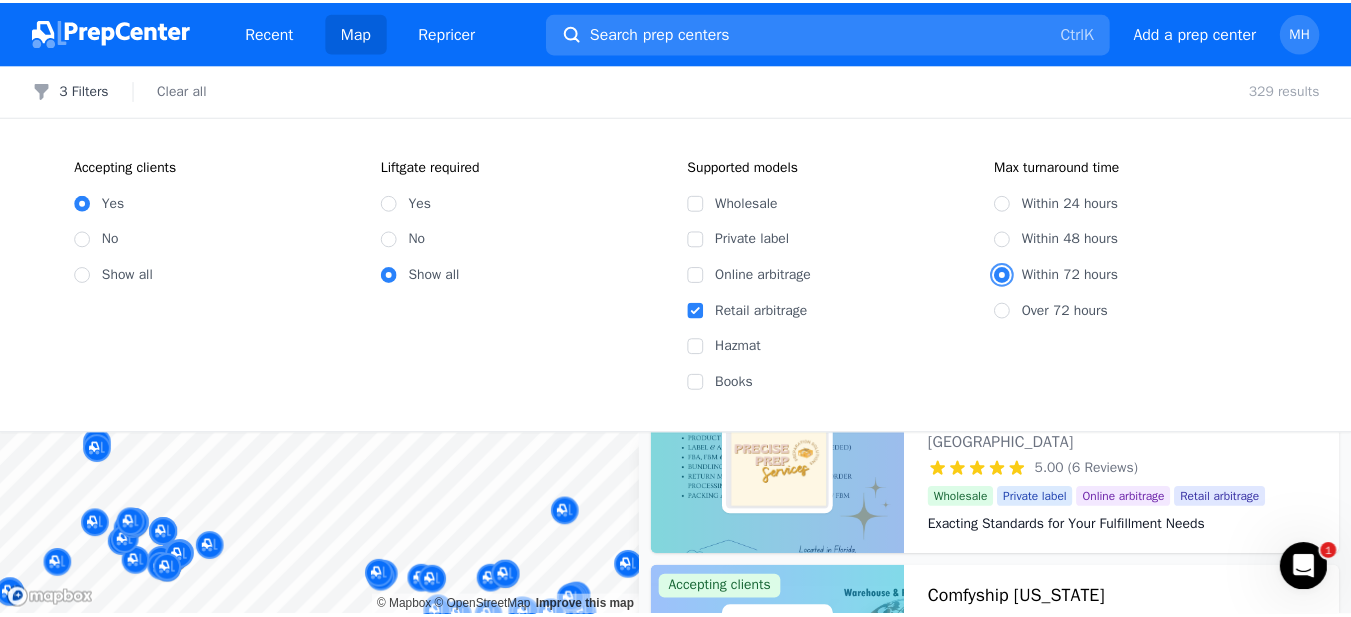 scroll, scrollTop: 6306, scrollLeft: 0, axis: vertical 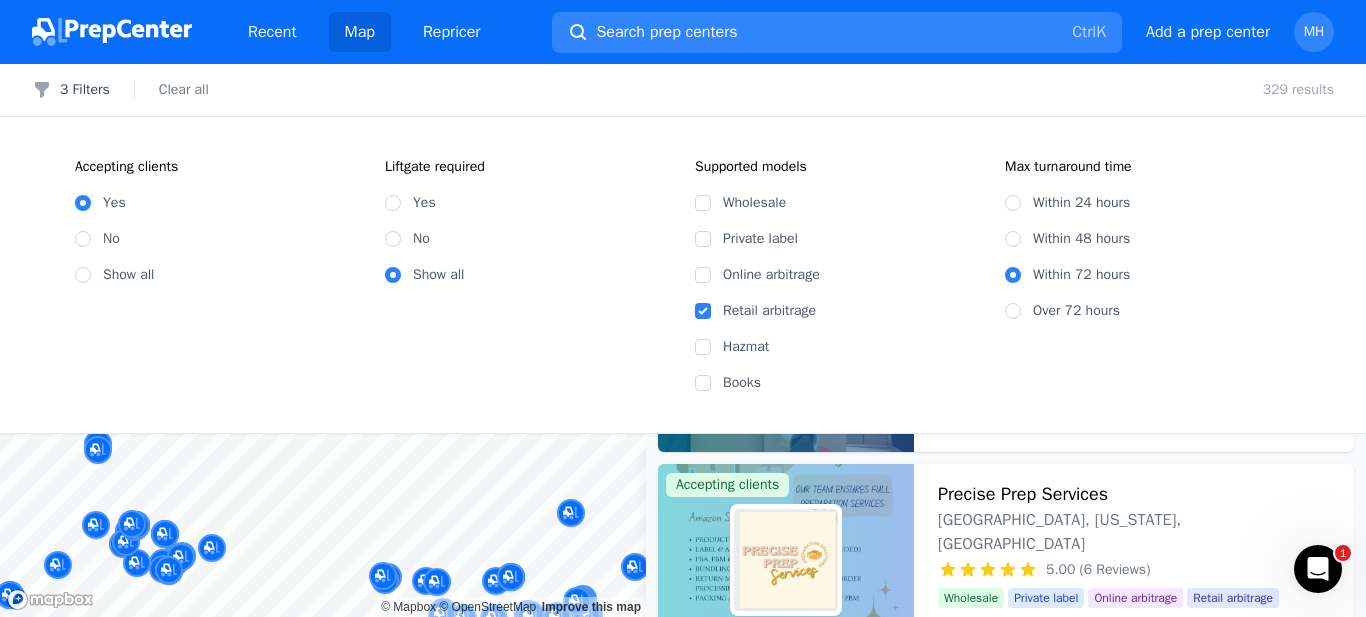 click on "Precise Prep Services" at bounding box center (1023, 494) 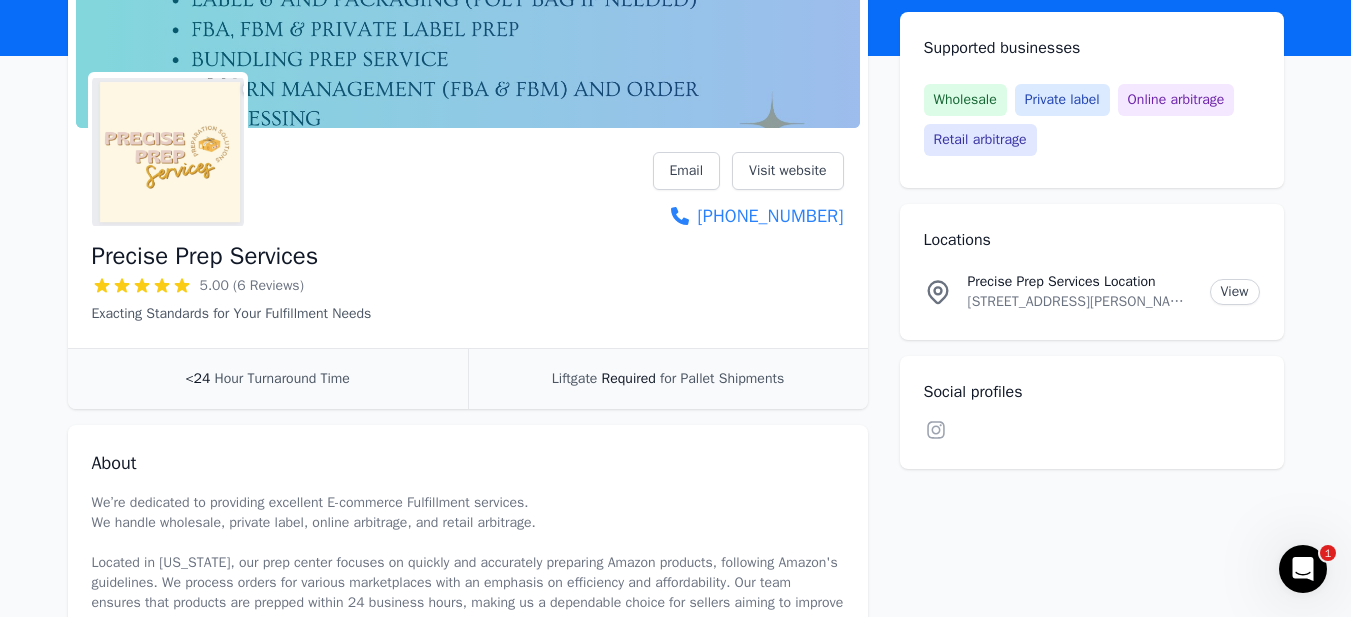 scroll, scrollTop: 300, scrollLeft: 0, axis: vertical 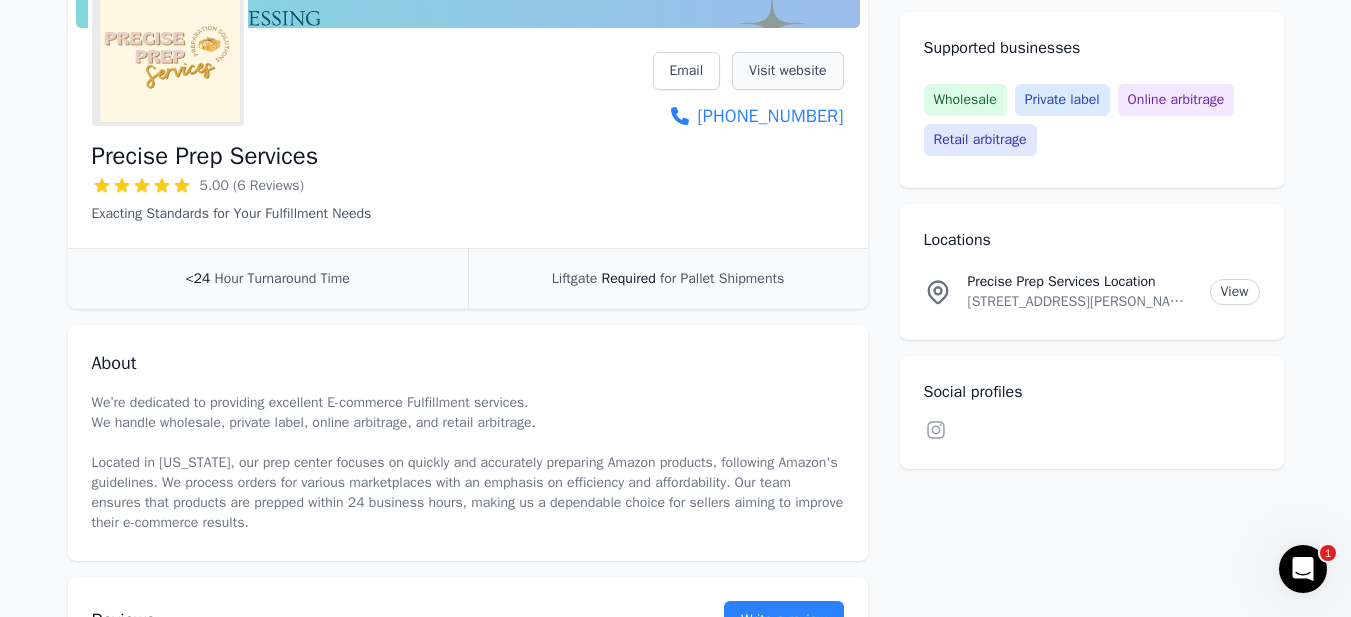 click on "Visit website" at bounding box center (787, 71) 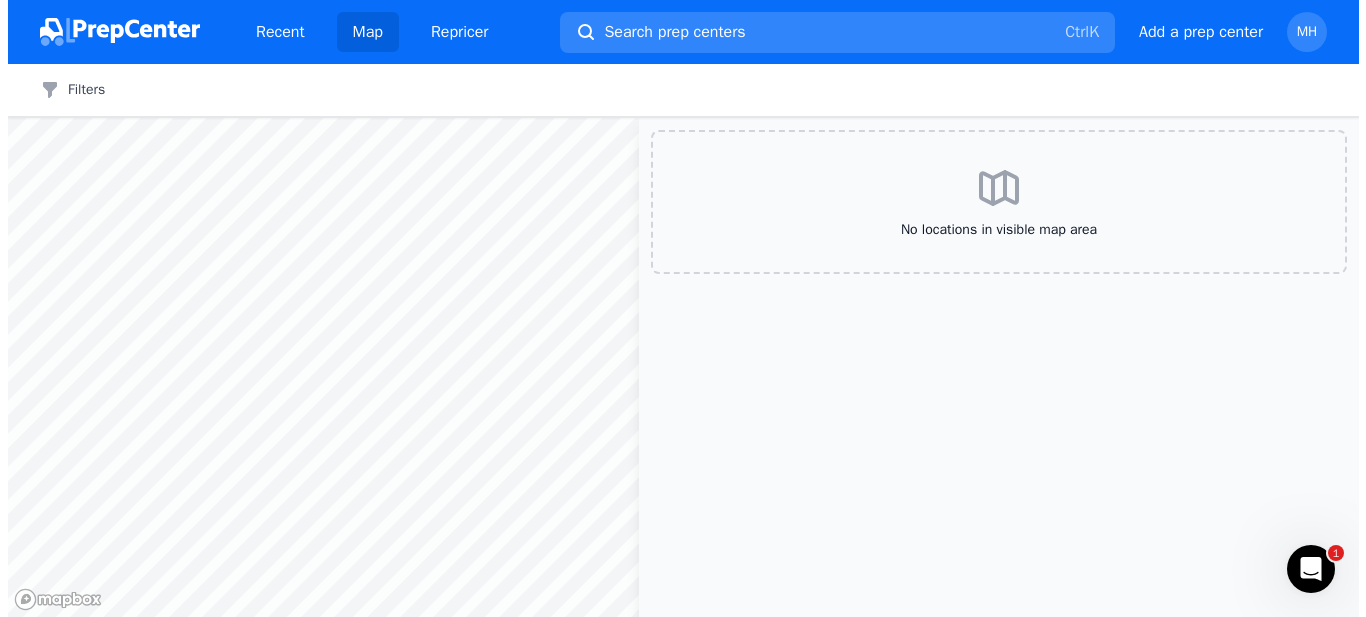 scroll, scrollTop: 0, scrollLeft: 0, axis: both 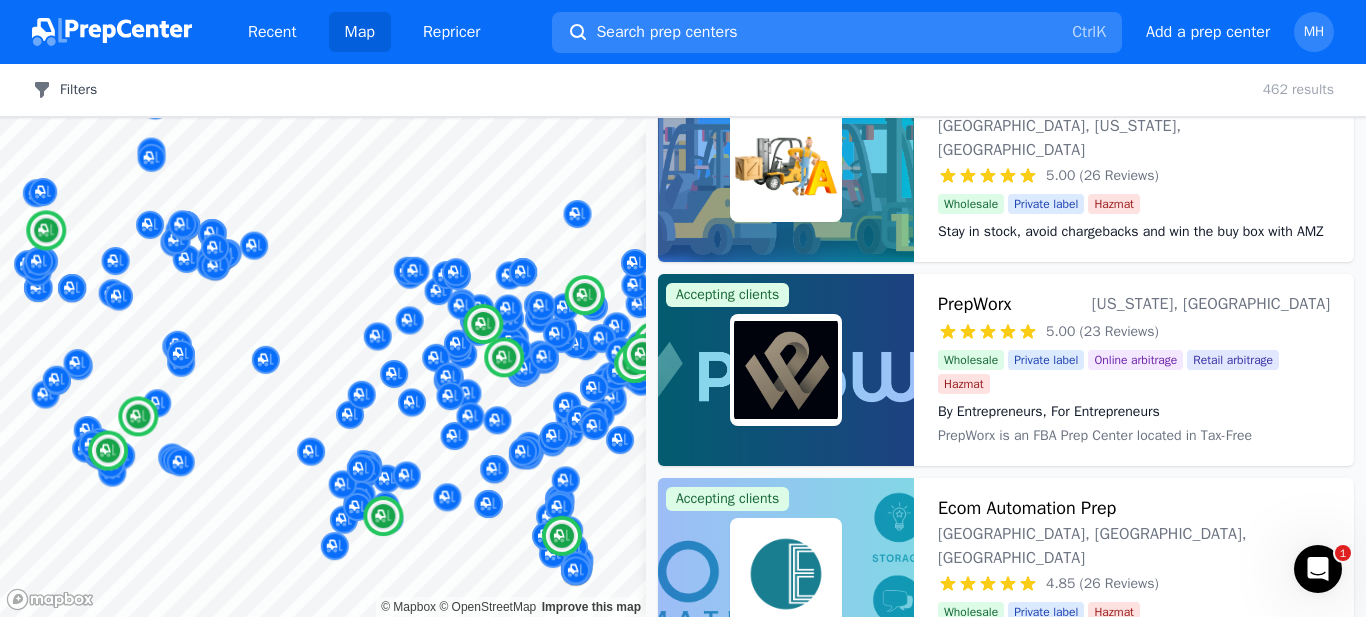 click on "Filters" at bounding box center (64, 90) 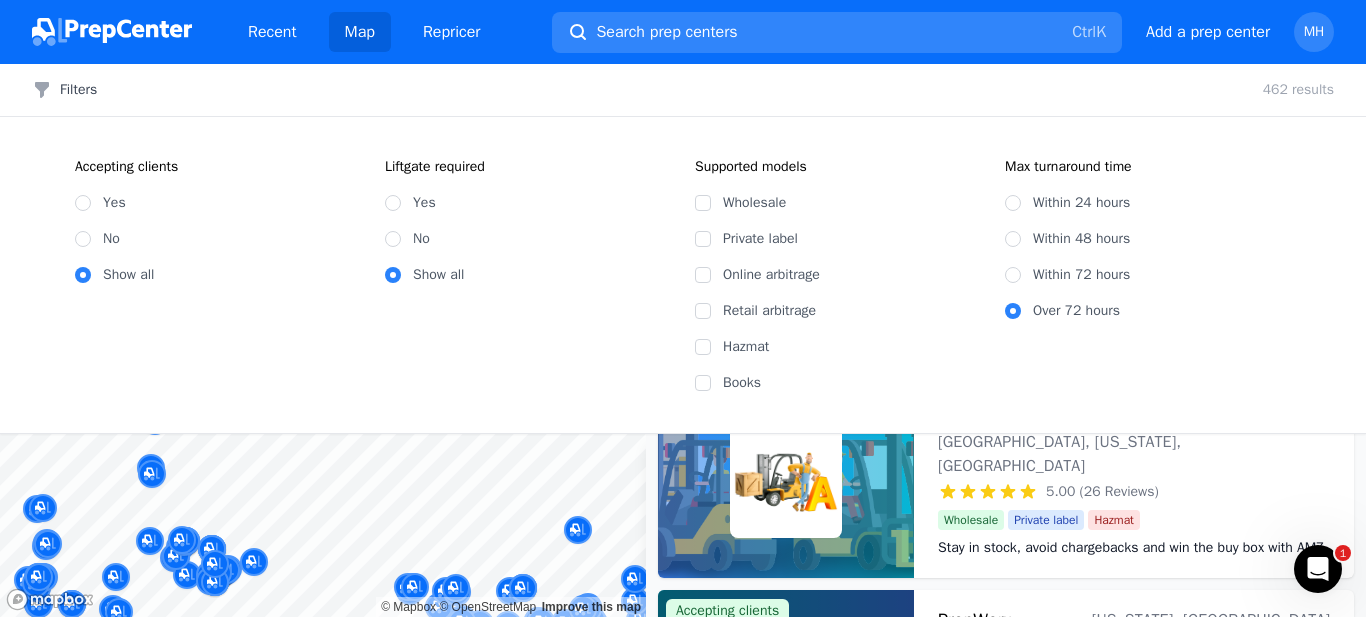 click on "Yes" at bounding box center (218, 203) 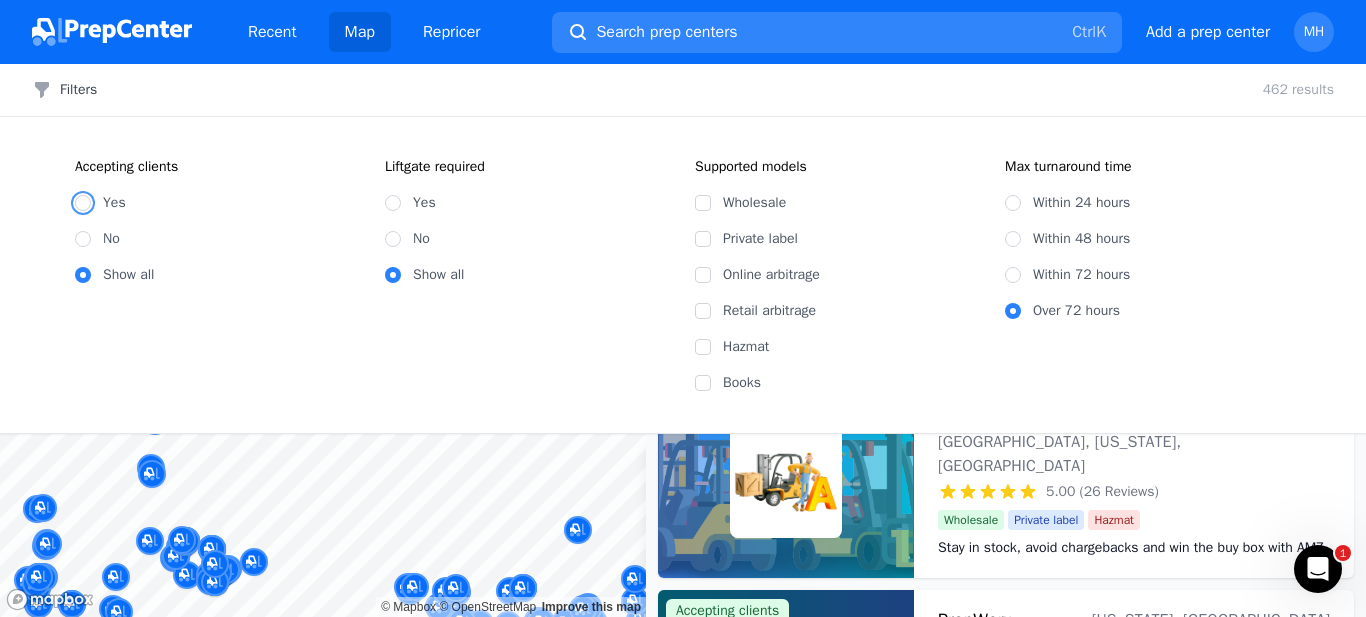 click on "Yes" at bounding box center [83, 203] 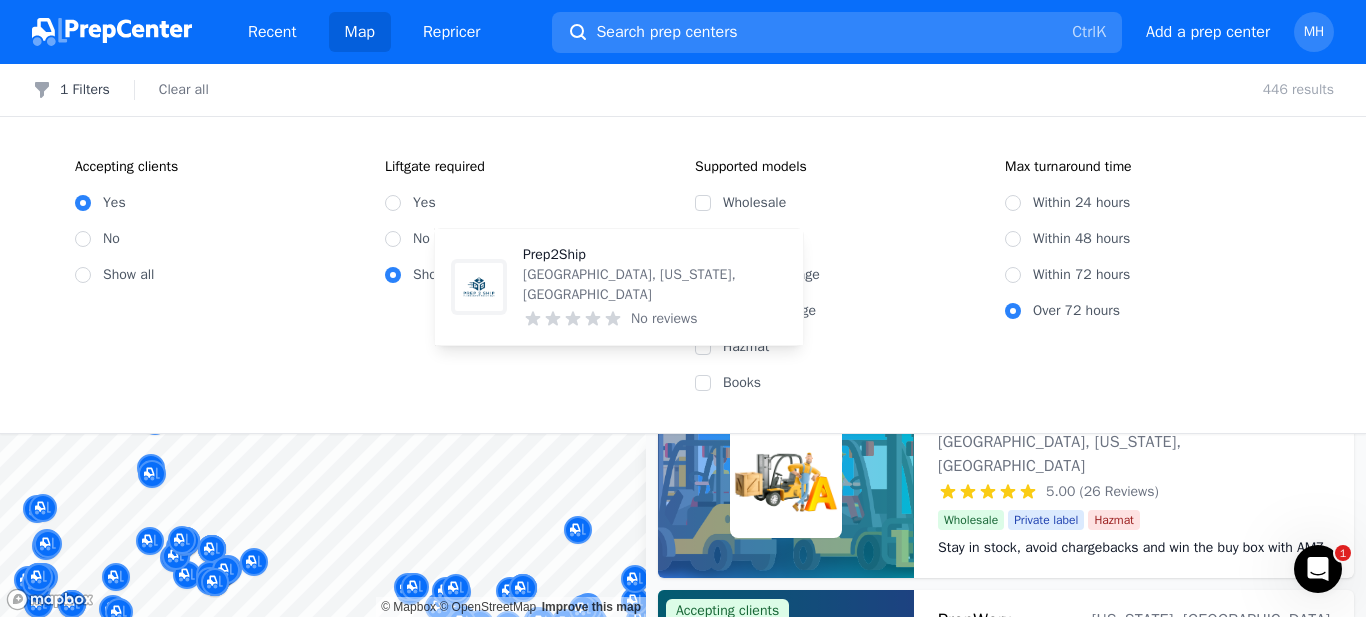 click on "Prep2Ship [GEOGRAPHIC_DATA], [US_STATE], [GEOGRAPHIC_DATA] No reviews" at bounding box center (619, 287) 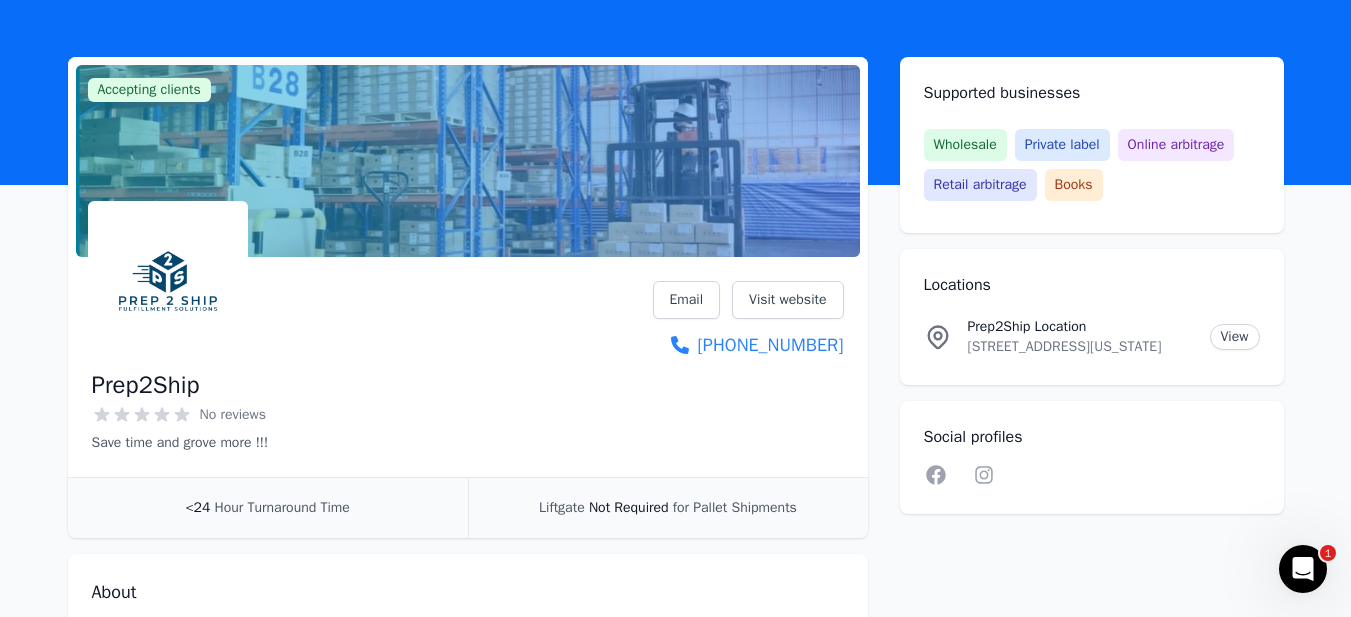scroll, scrollTop: 100, scrollLeft: 0, axis: vertical 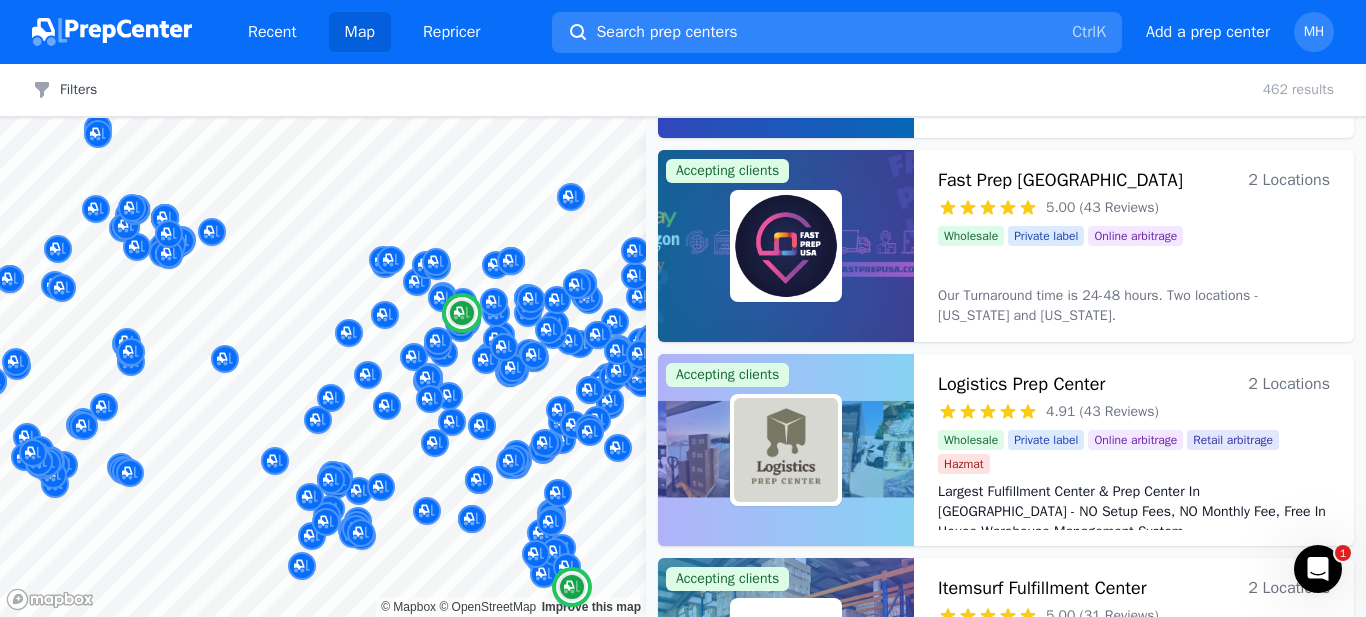 click on "Fast Prep [GEOGRAPHIC_DATA]" at bounding box center (1060, 180) 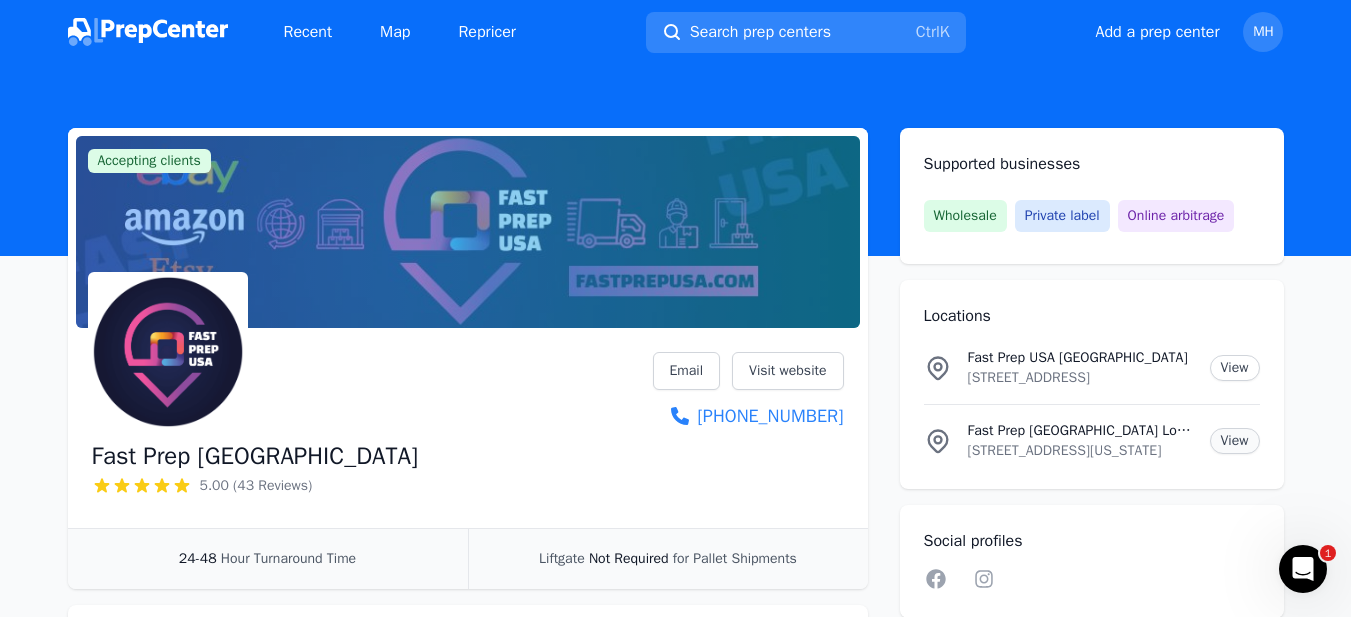 click on "View" at bounding box center (1235, 441) 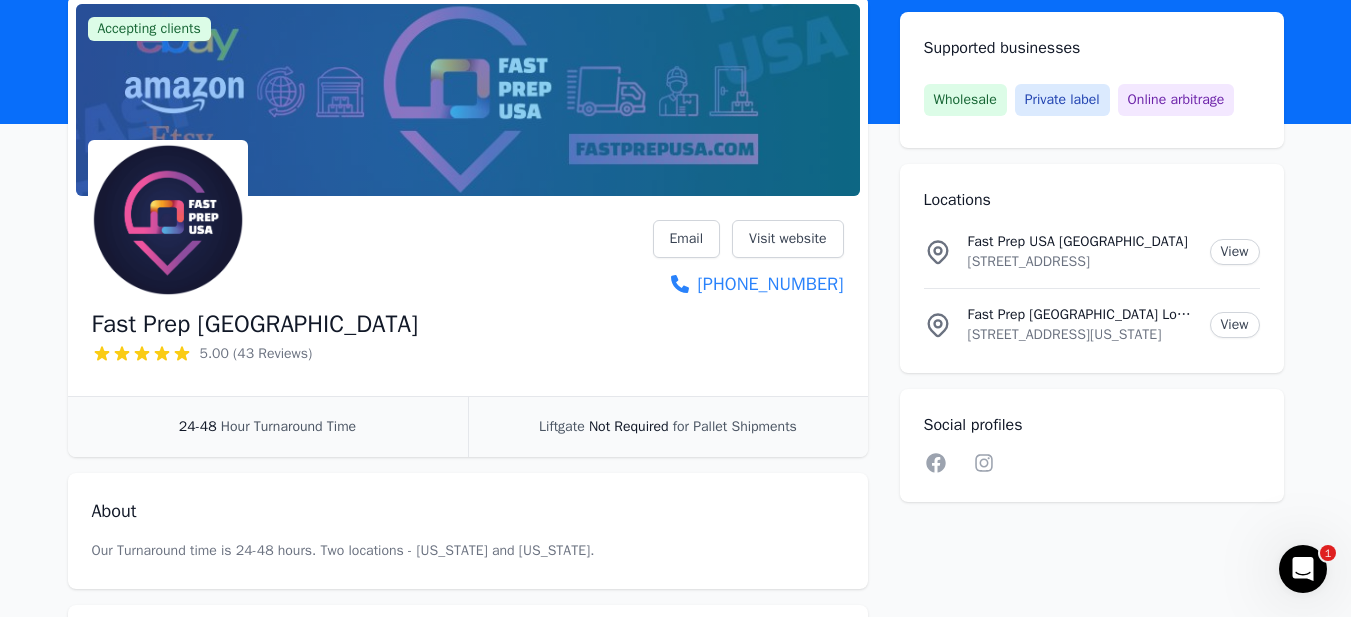 scroll, scrollTop: 100, scrollLeft: 0, axis: vertical 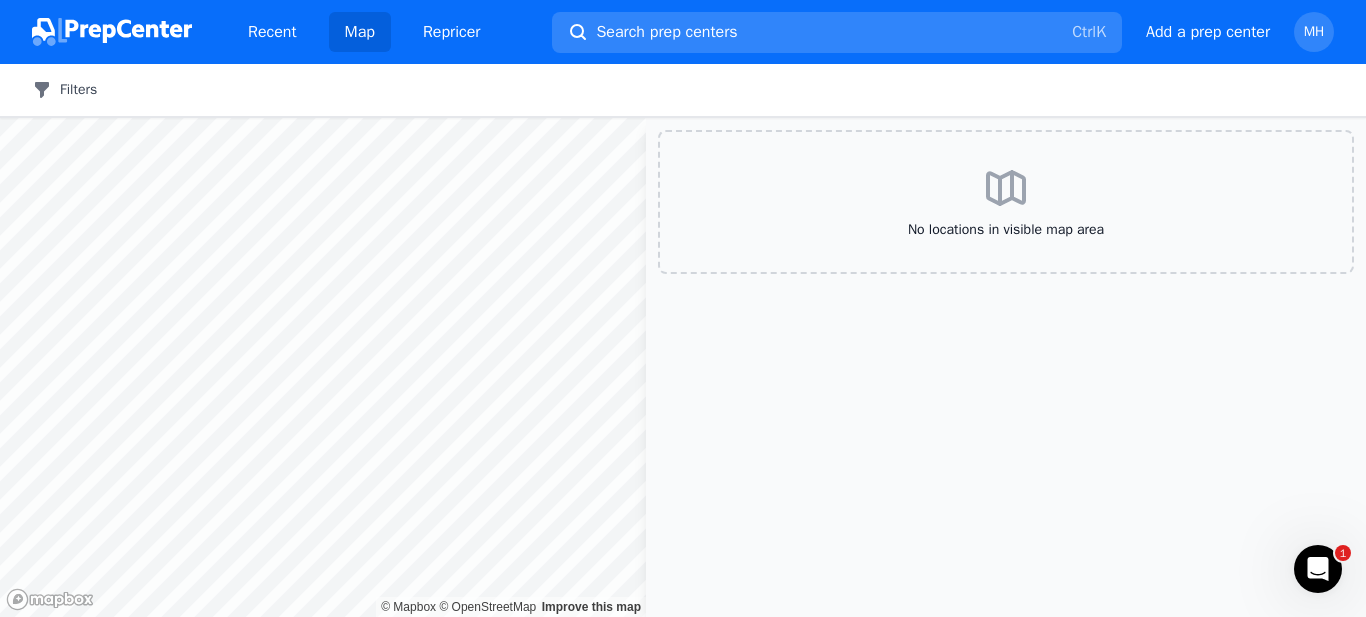 click on "Filters" at bounding box center [64, 90] 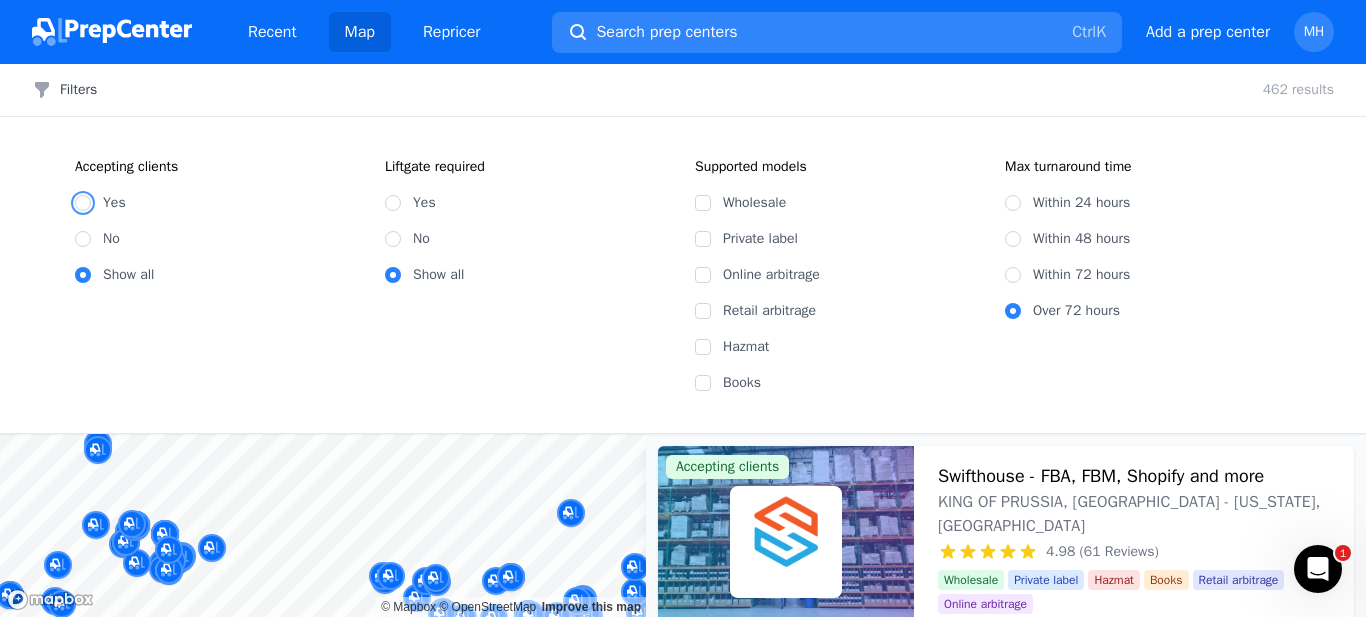click on "Yes" at bounding box center (83, 203) 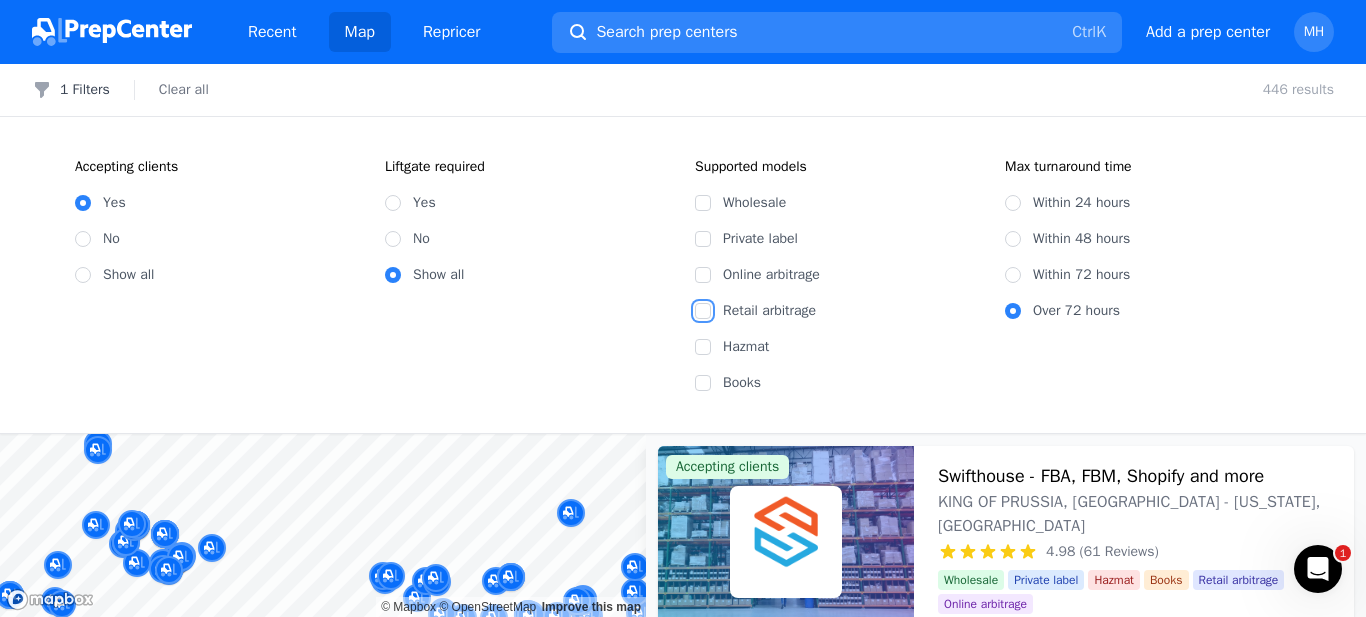 click on "Retail arbitrage" at bounding box center [703, 311] 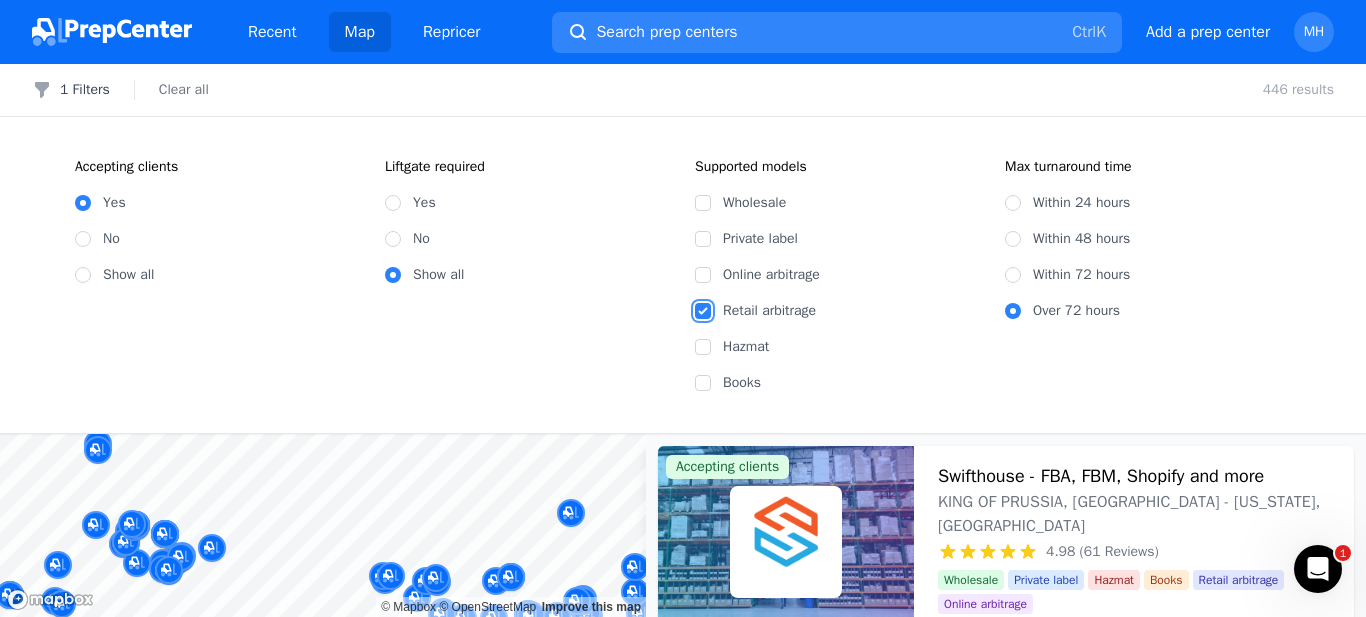 checkbox on "true" 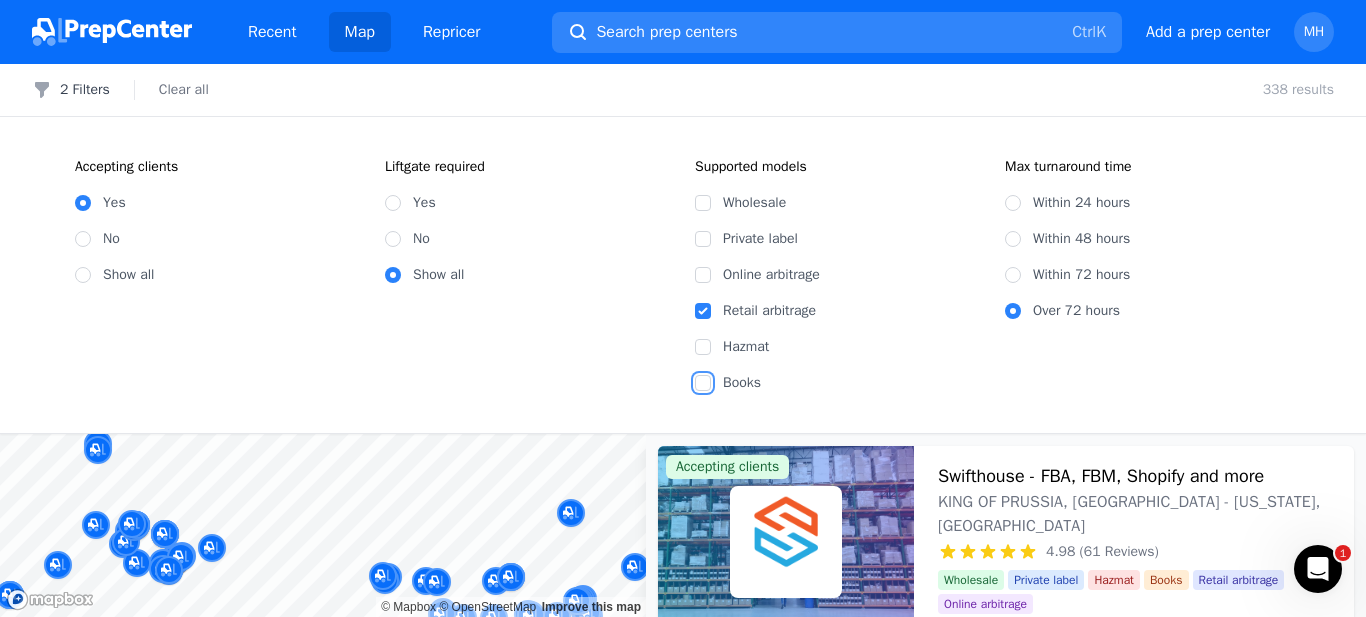 click on "Books" at bounding box center (703, 383) 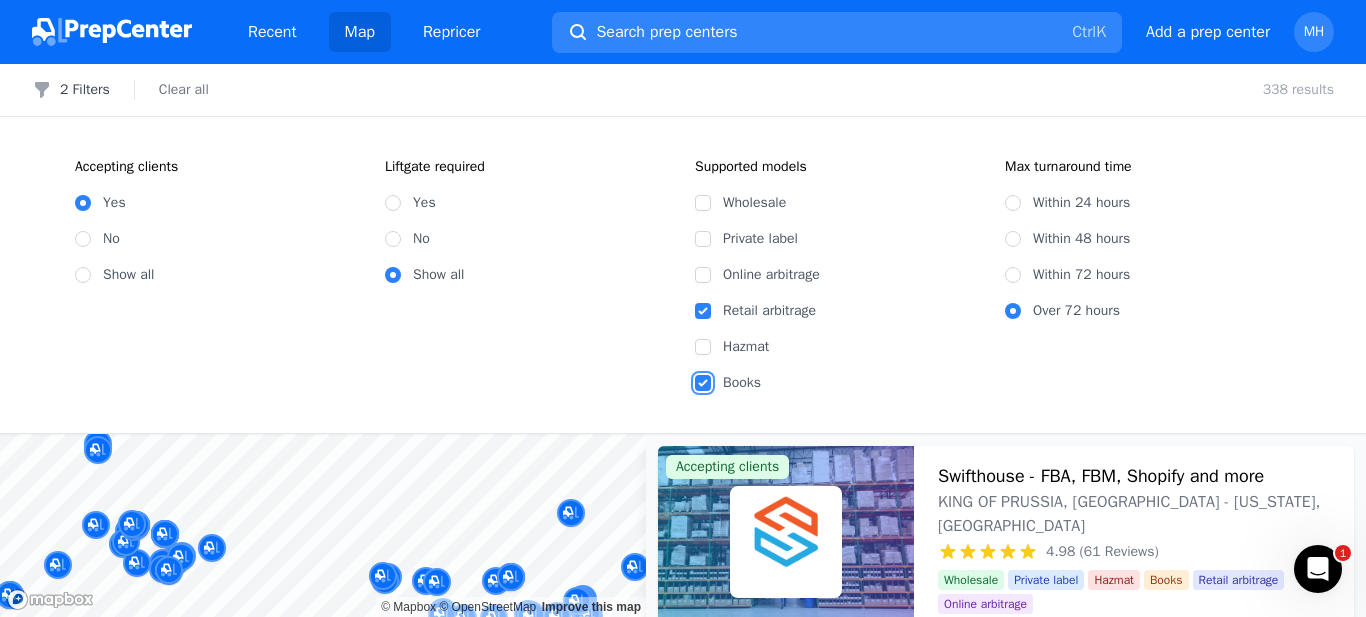 checkbox on "true" 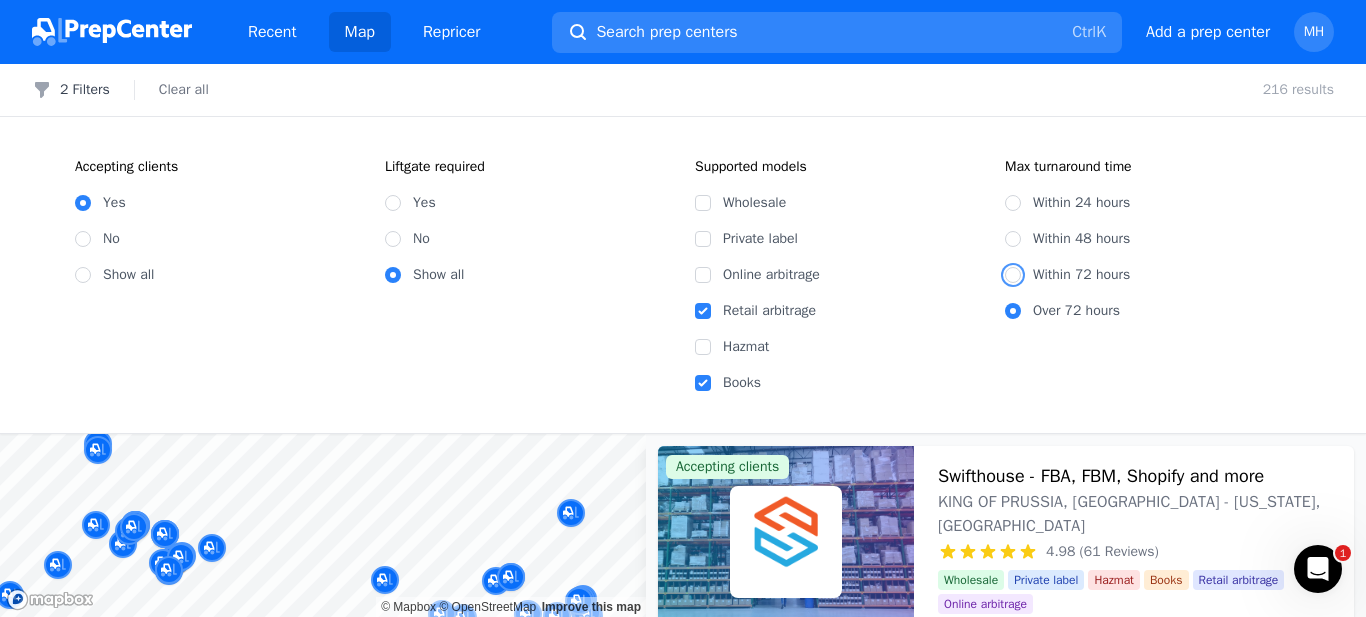 click on "Within 72 hours" at bounding box center (1013, 275) 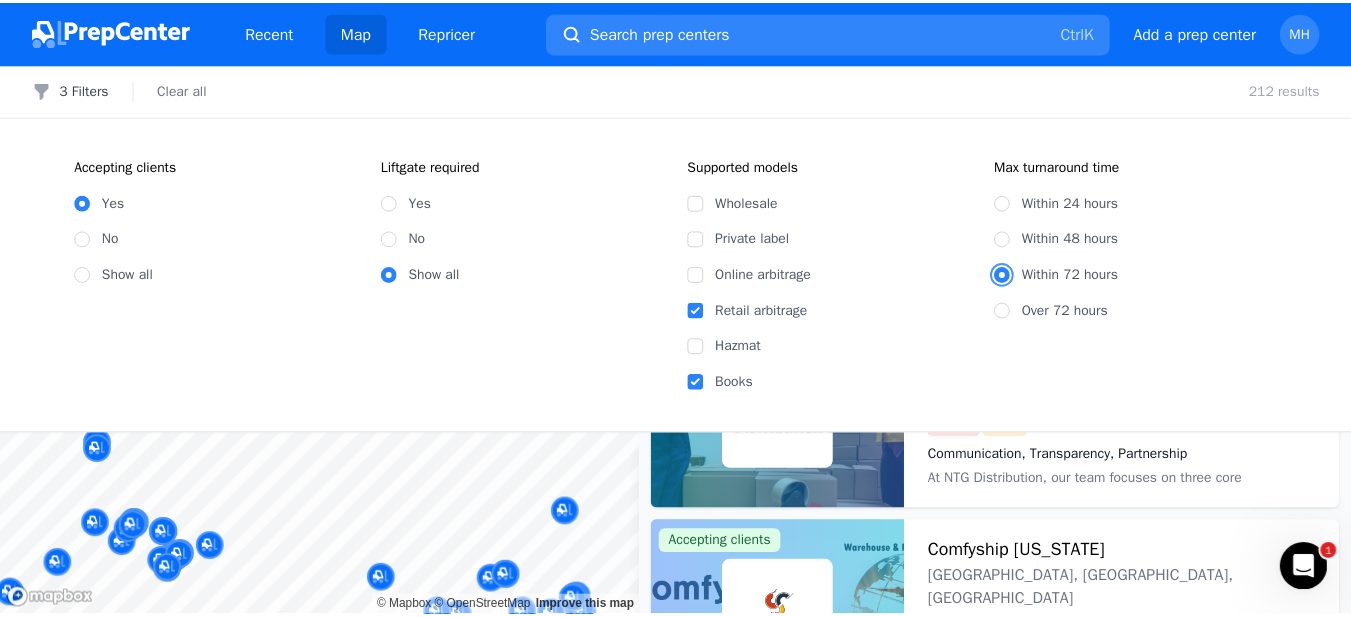 scroll, scrollTop: 3600, scrollLeft: 0, axis: vertical 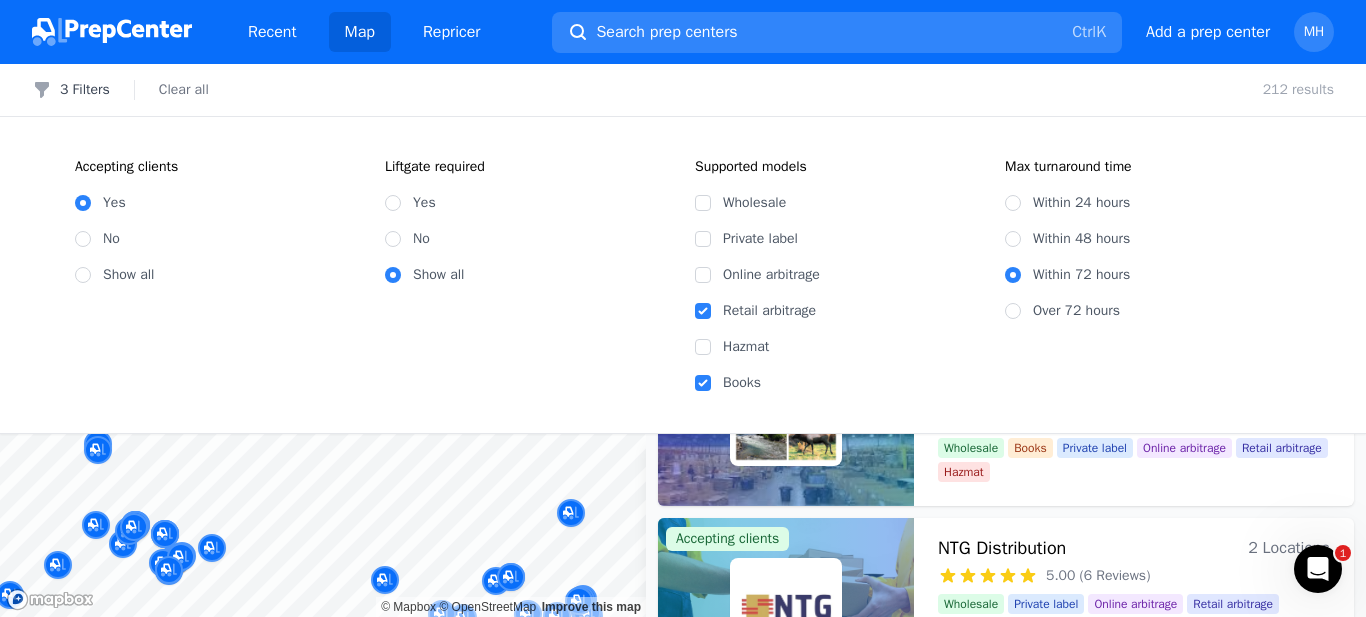 click on "NTG Distribution" at bounding box center (1002, 548) 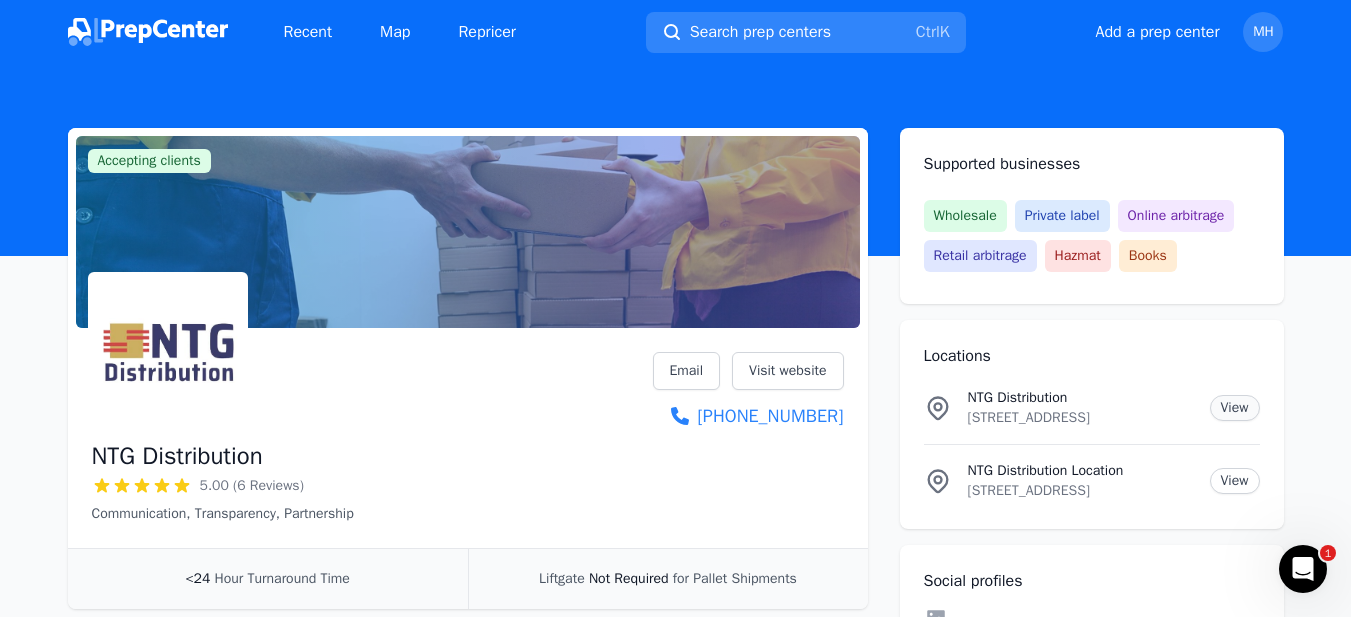 click on "View" at bounding box center [1235, 408] 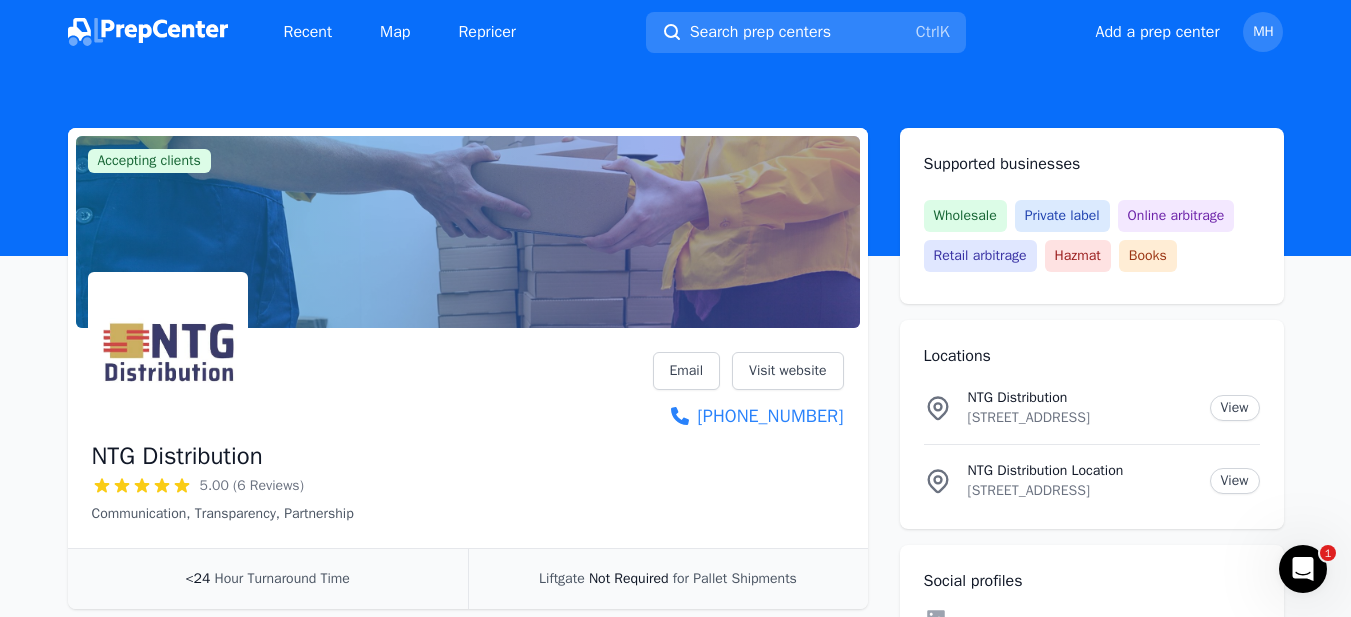 click on "[STREET_ADDRESS]" at bounding box center [1081, 418] 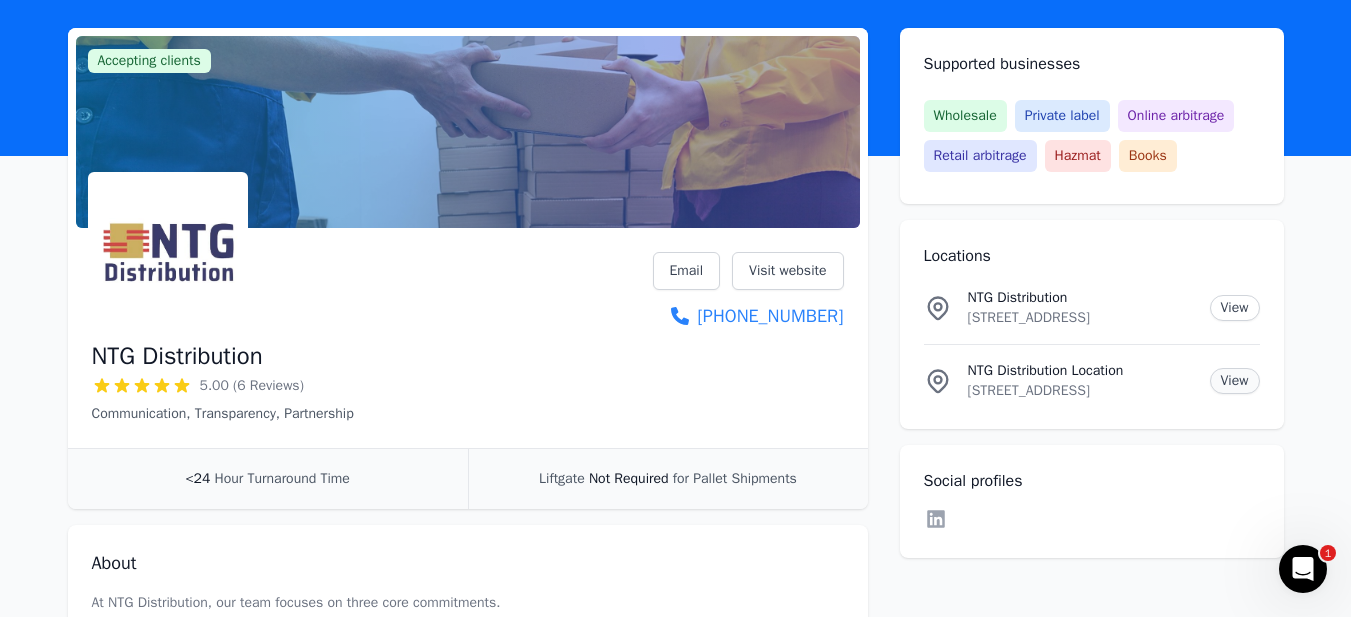 click on "View" at bounding box center (1235, 381) 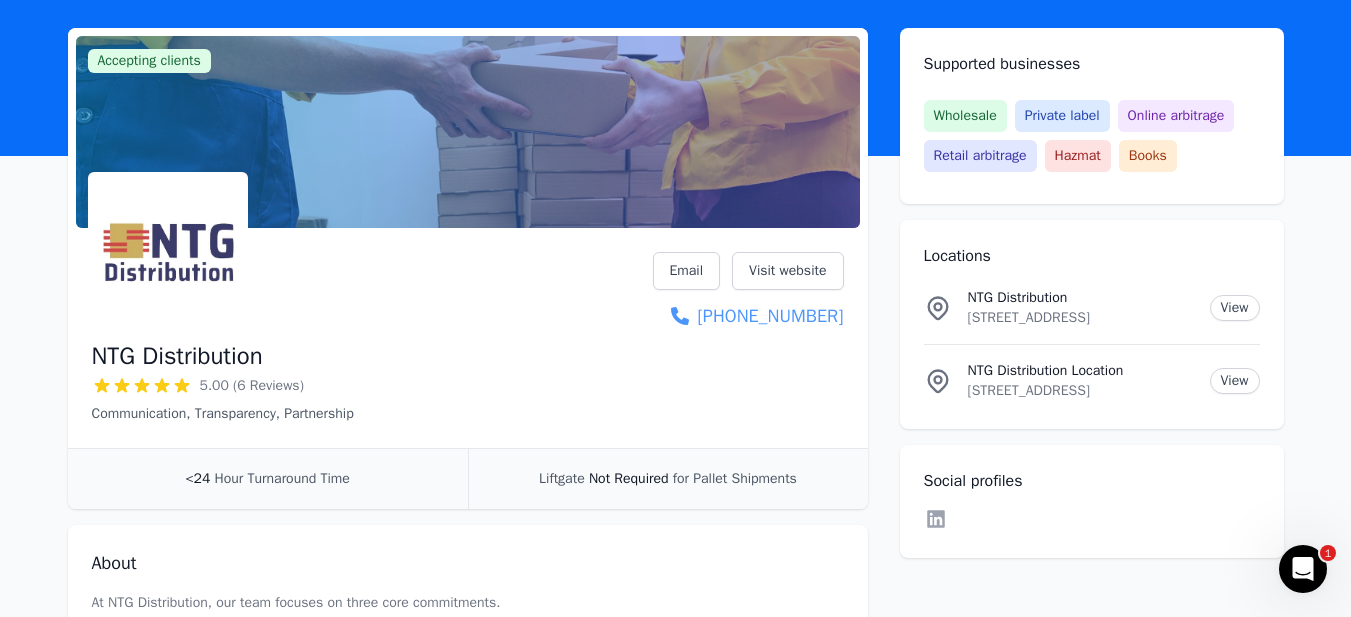 click on "Email Visit website [PHONE_NUMBER]" at bounding box center (748, 291) 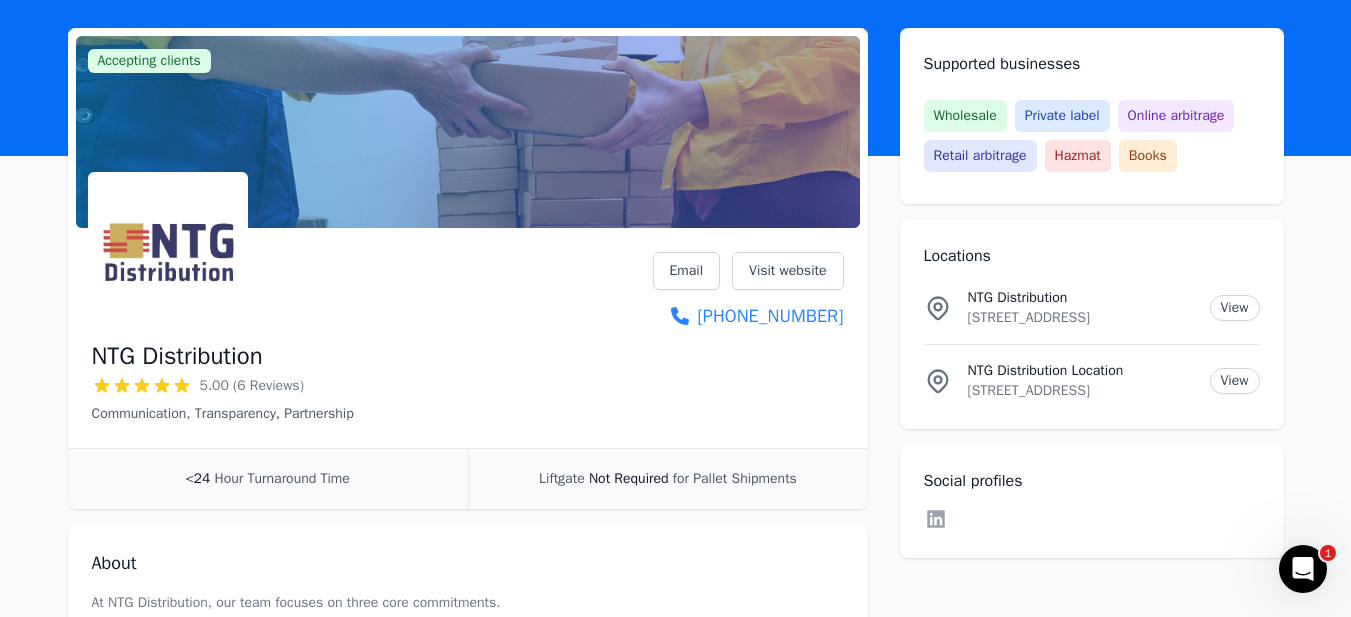 drag, startPoint x: 673, startPoint y: 310, endPoint x: 654, endPoint y: 291, distance: 26.870058 